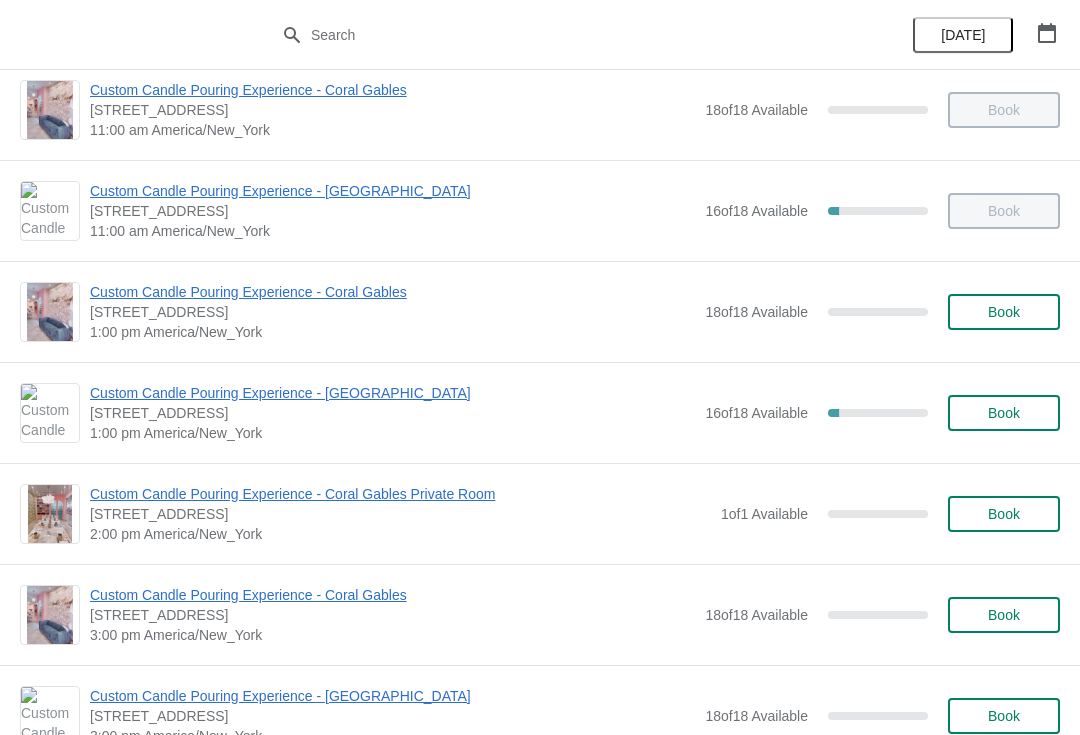 scroll, scrollTop: 231, scrollLeft: 0, axis: vertical 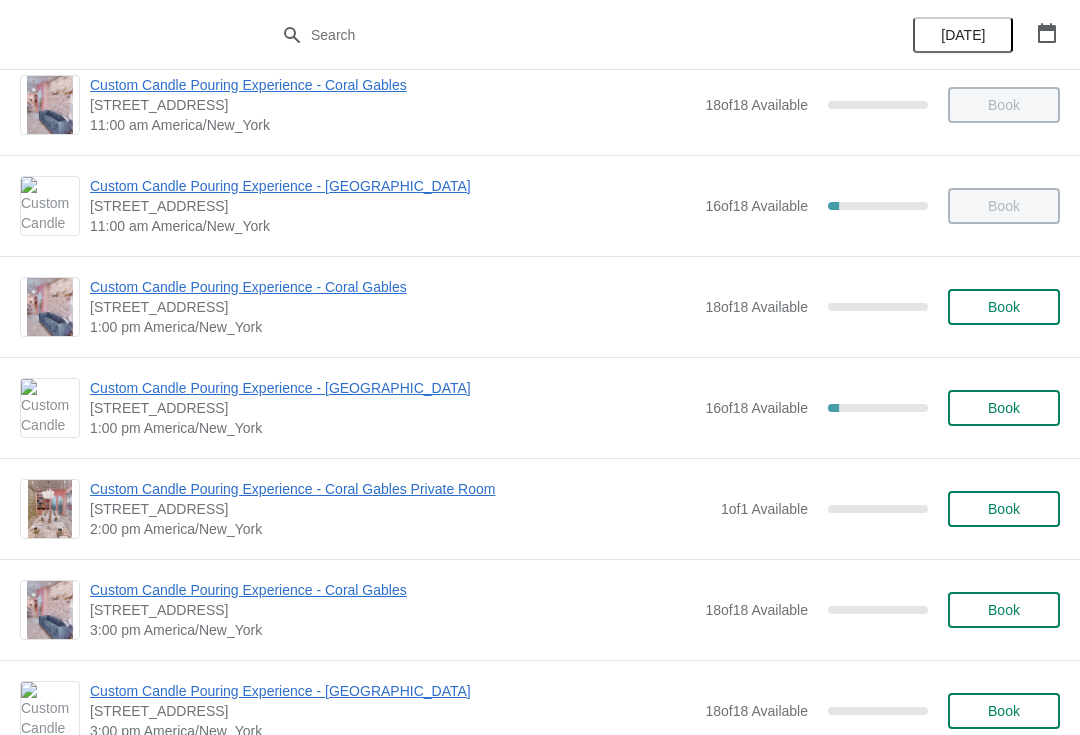 click on "[STREET_ADDRESS]" at bounding box center [392, 408] 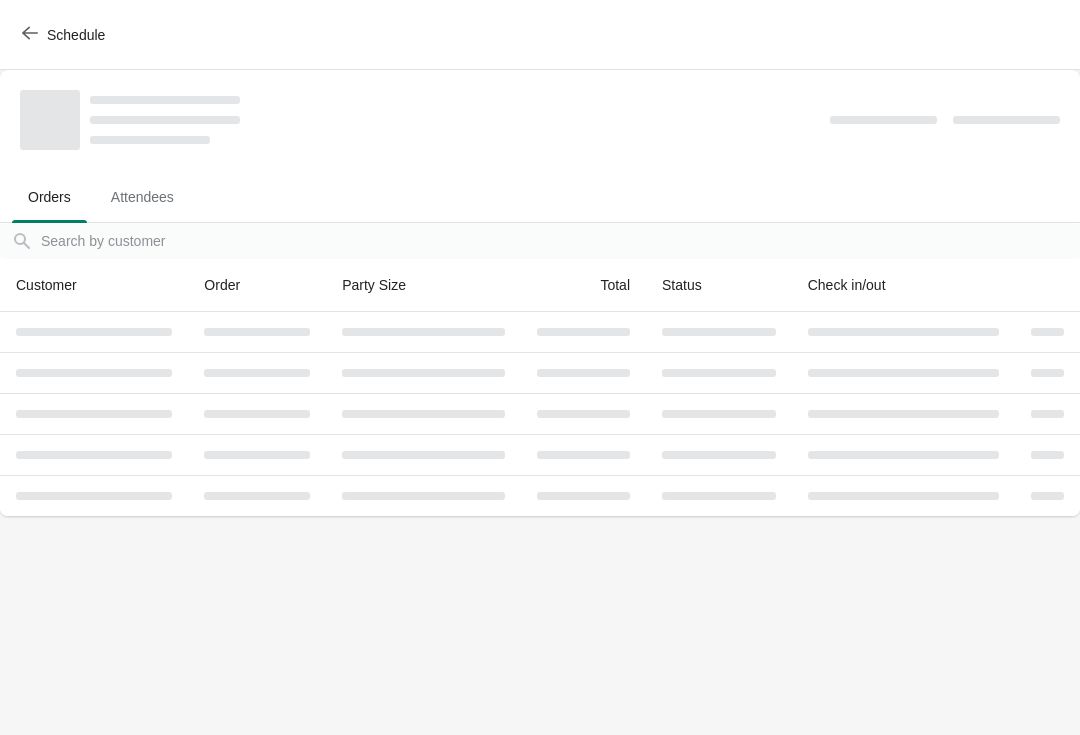 scroll, scrollTop: 0, scrollLeft: 0, axis: both 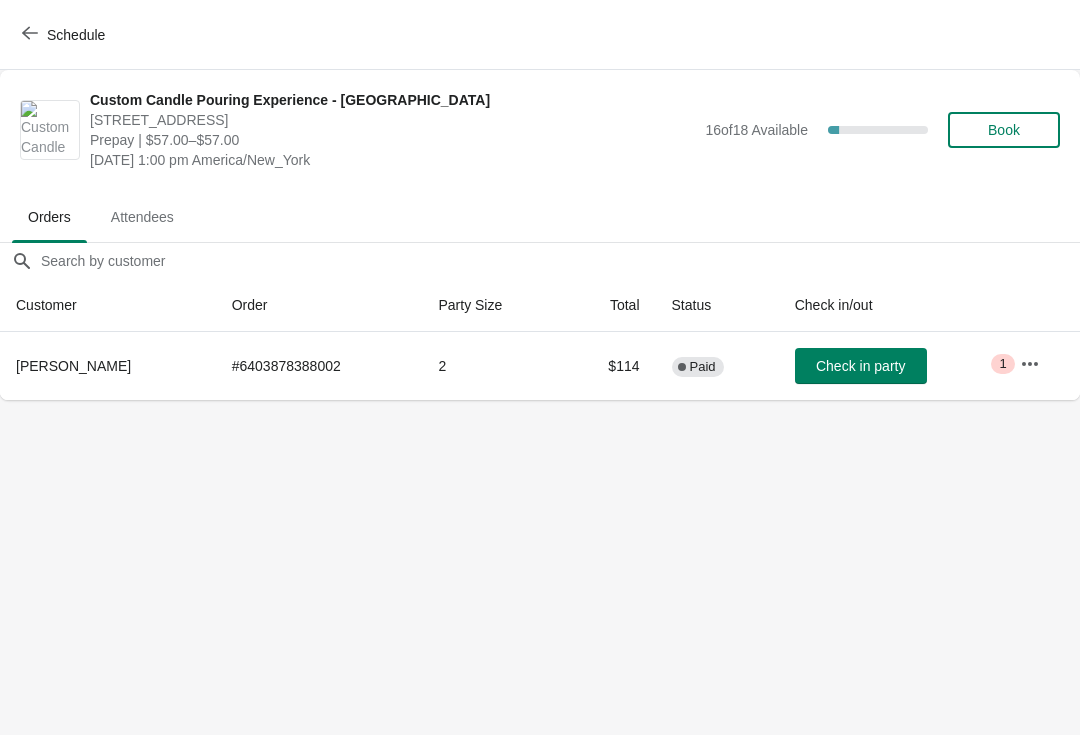 click on "Check in party" at bounding box center (861, 366) 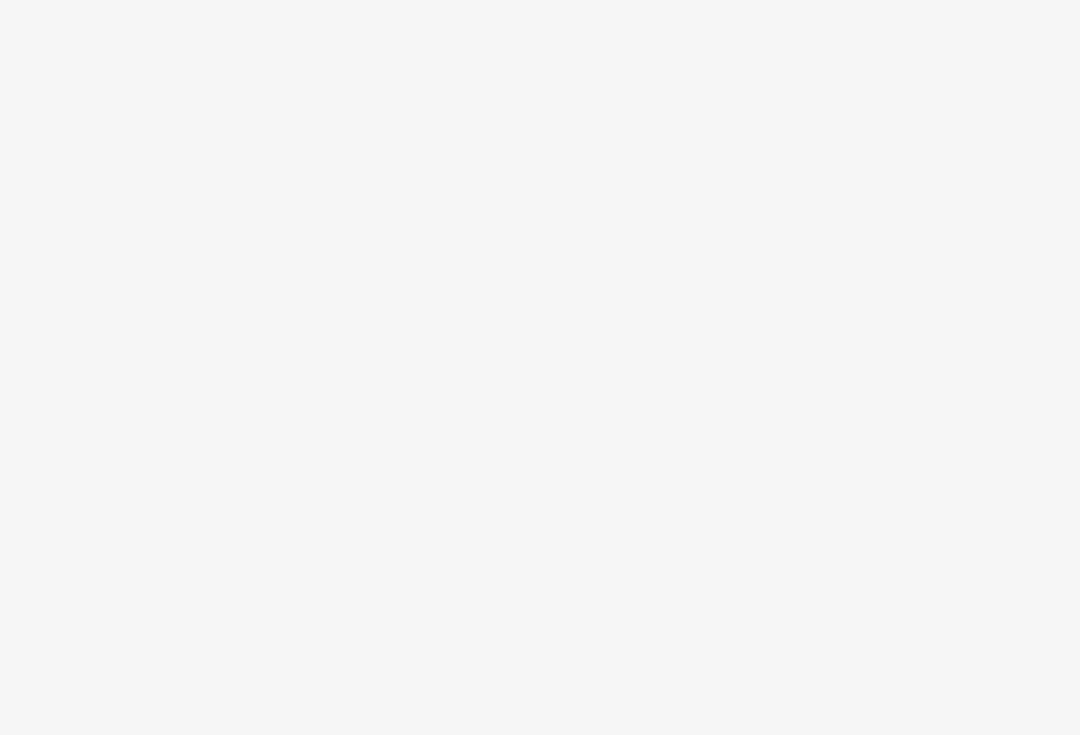 scroll, scrollTop: 0, scrollLeft: 0, axis: both 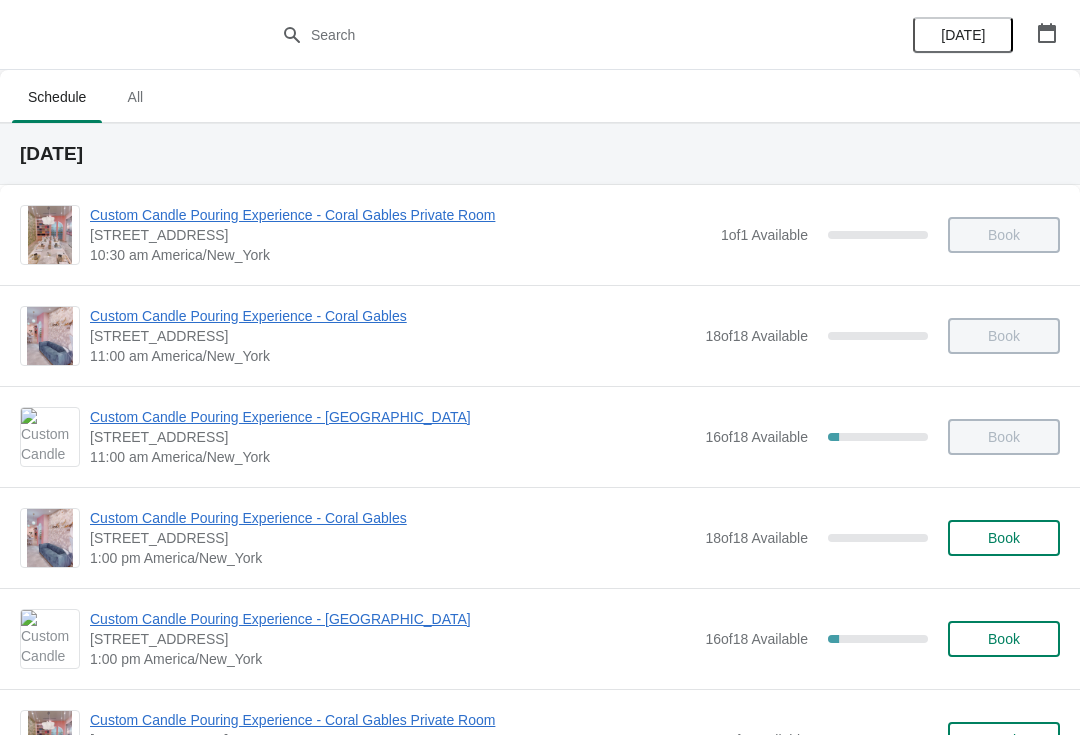 click on "Custom Candle Pouring Experience -  [GEOGRAPHIC_DATA]" at bounding box center (392, 417) 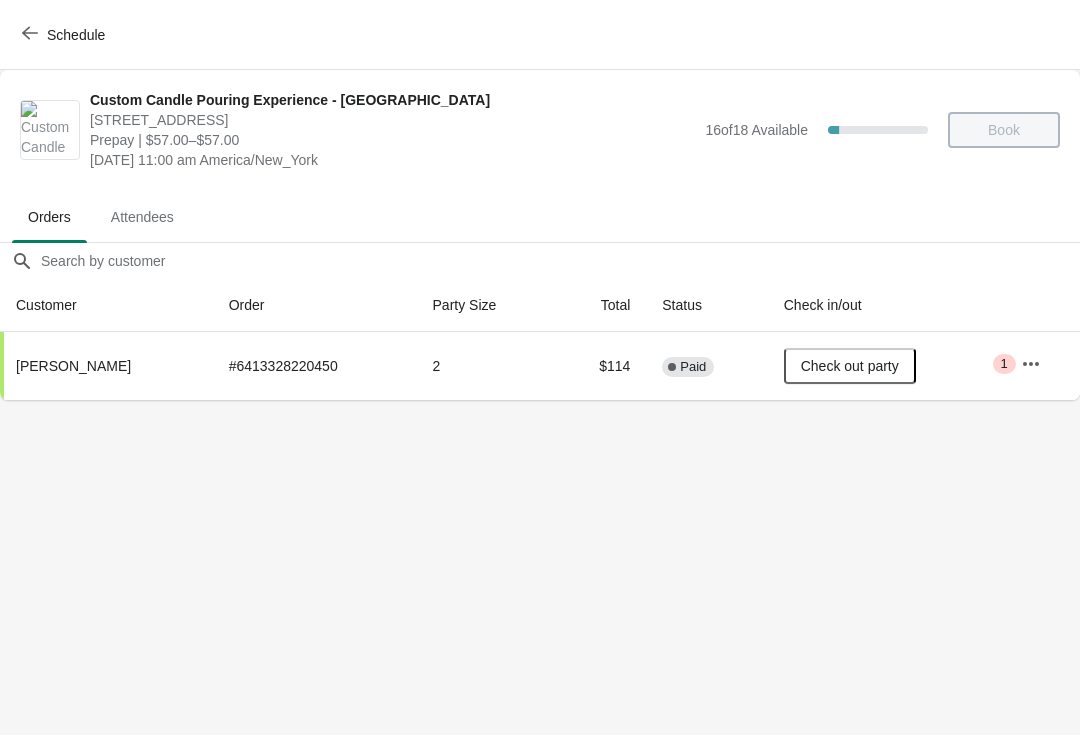 click on "Schedule" at bounding box center [76, 35] 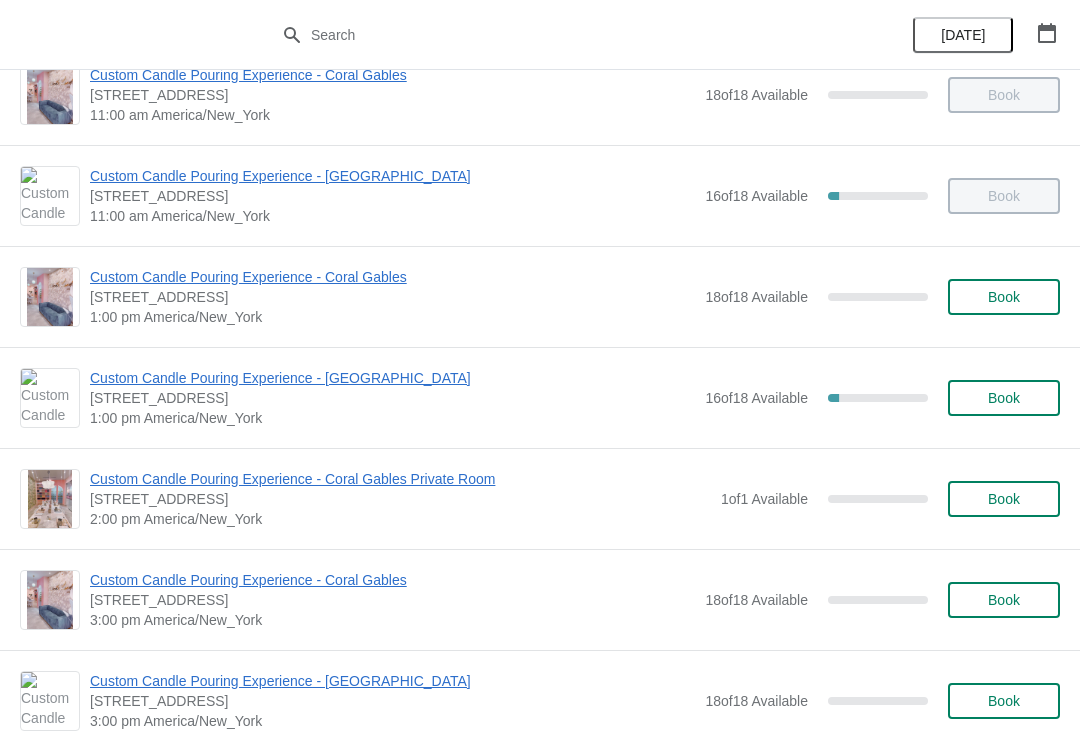 scroll, scrollTop: 284, scrollLeft: 0, axis: vertical 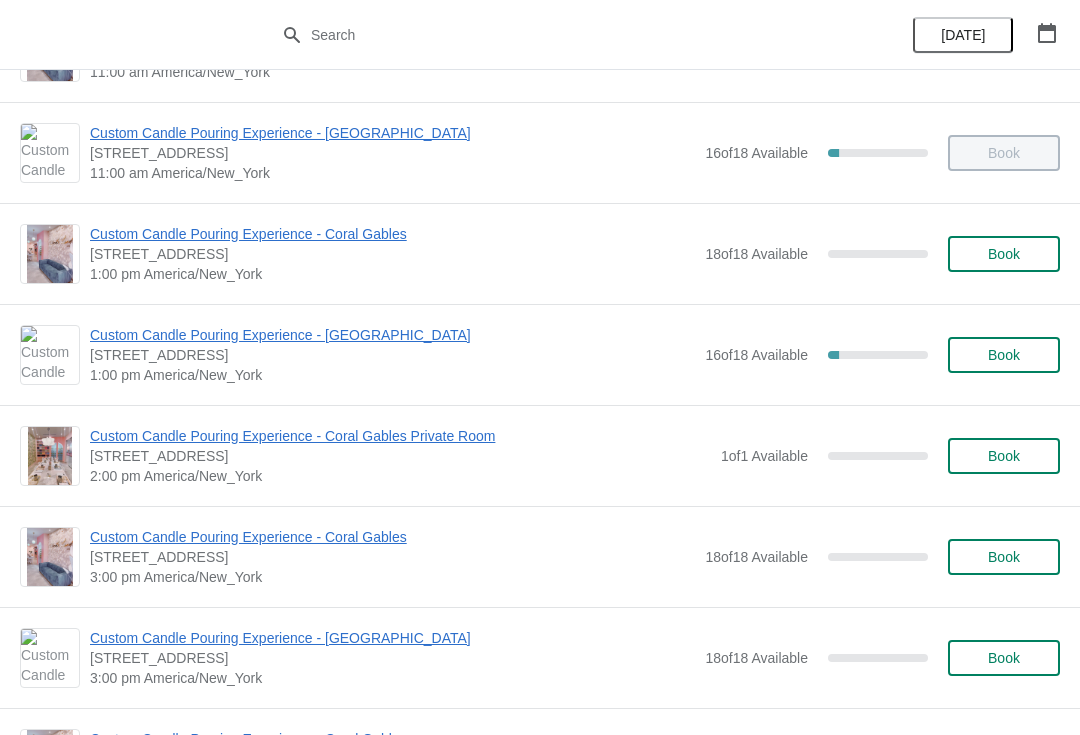 click on "Custom Candle Pouring Experience -  [GEOGRAPHIC_DATA]" at bounding box center [392, 335] 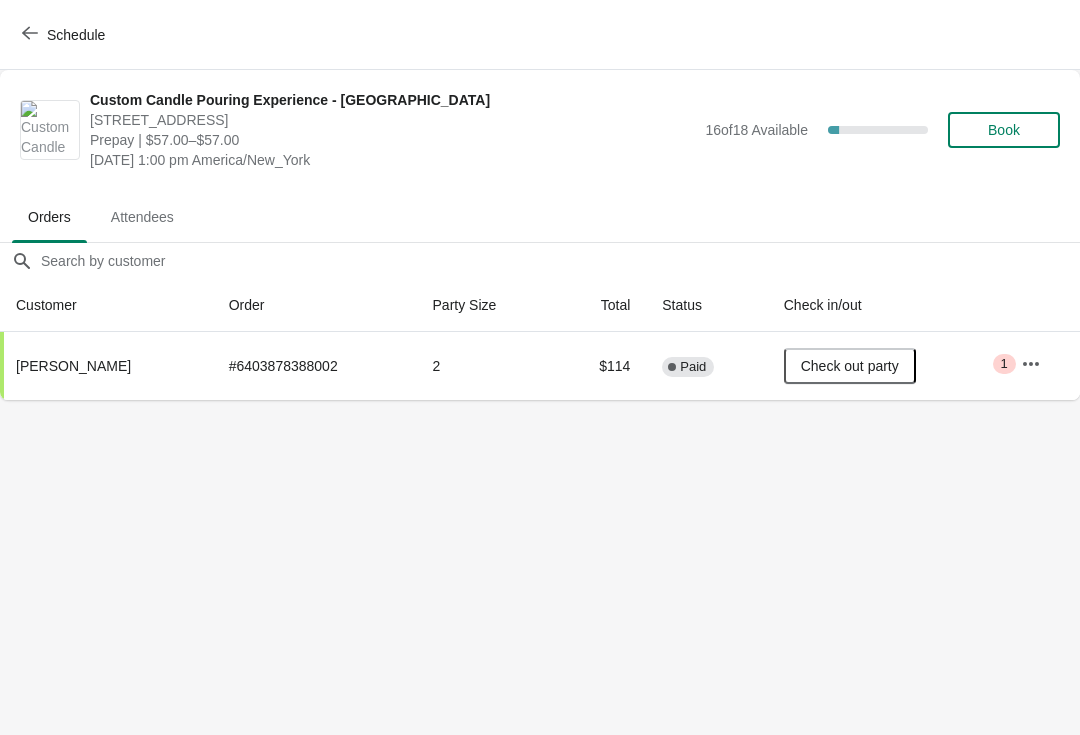 click on "Book" at bounding box center (1004, 130) 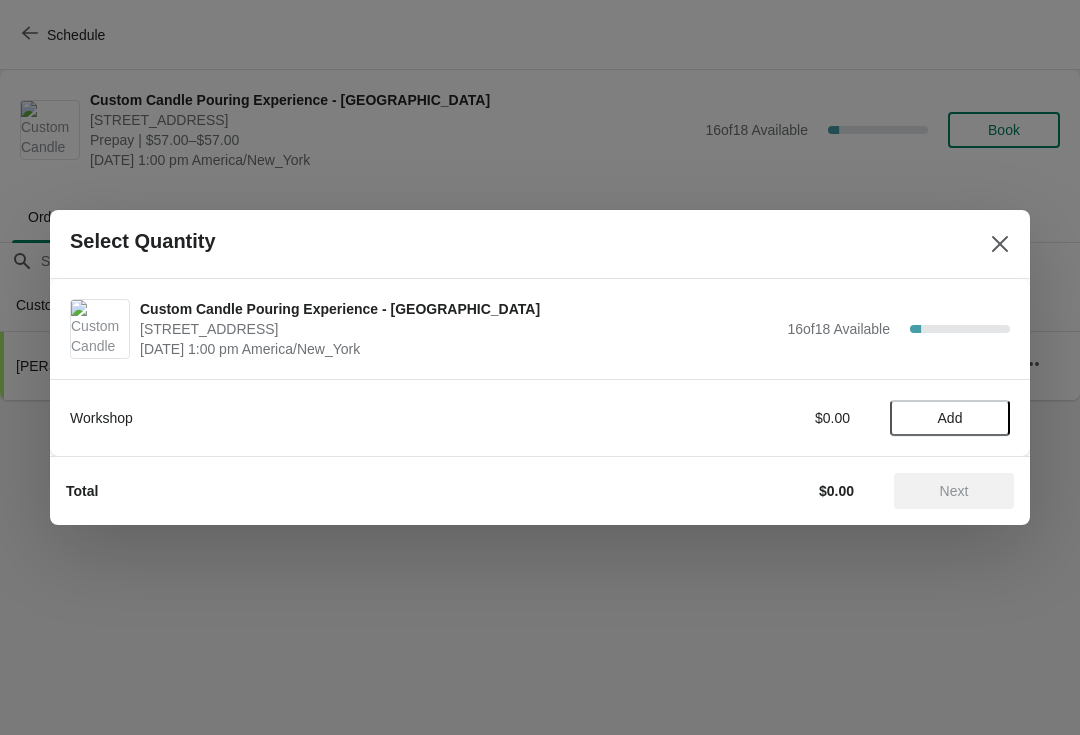 click on "Add" at bounding box center (950, 418) 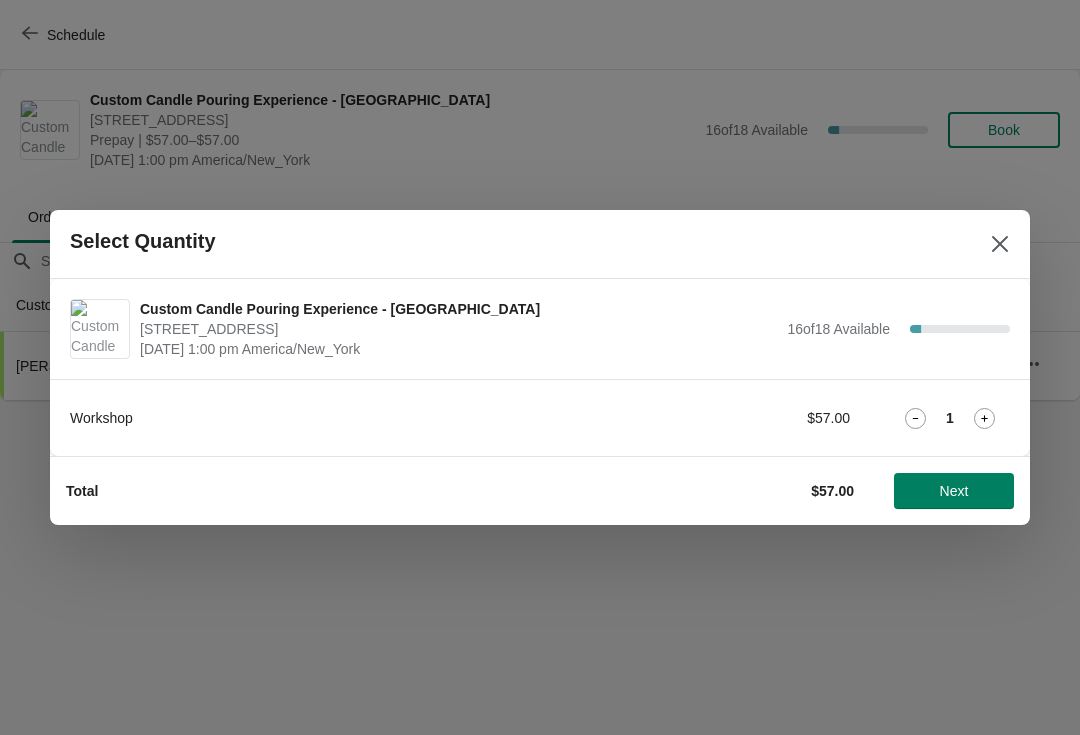 click on "1" at bounding box center (950, 418) 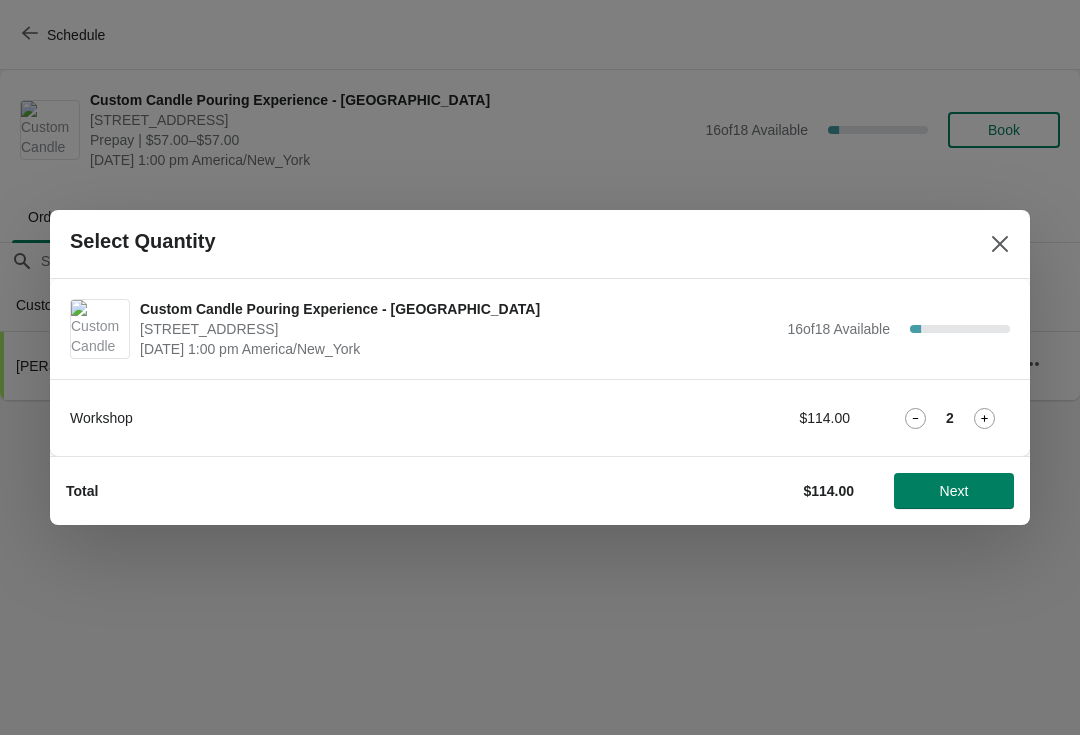 click 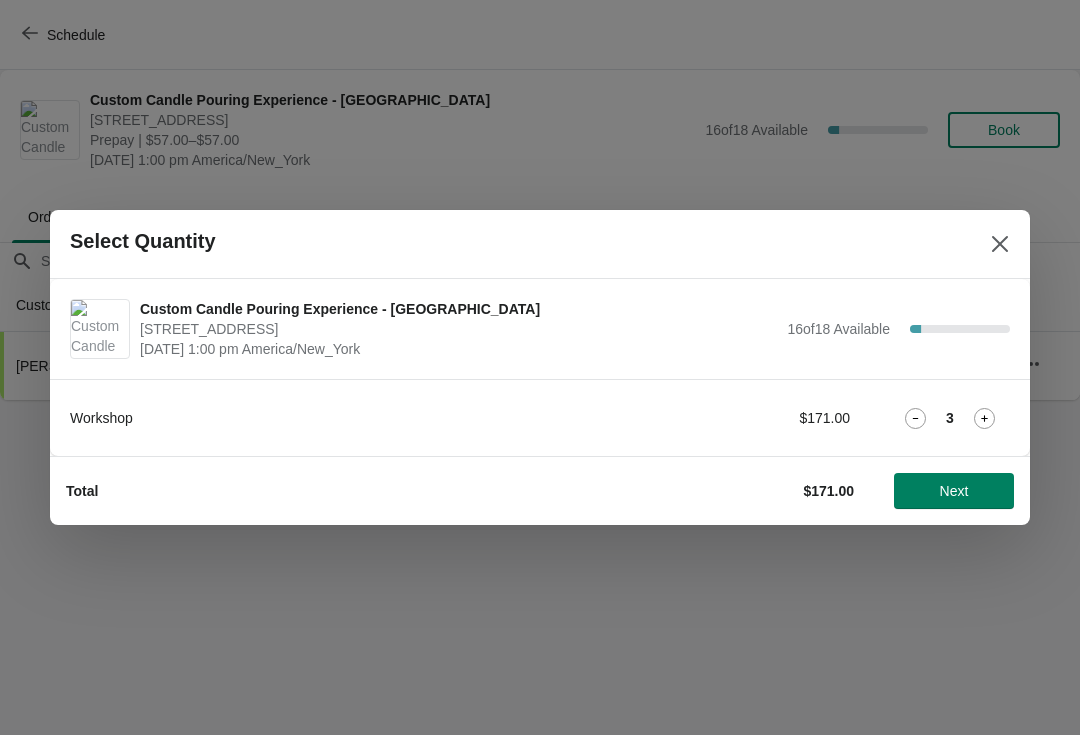 click on "Next" at bounding box center (954, 491) 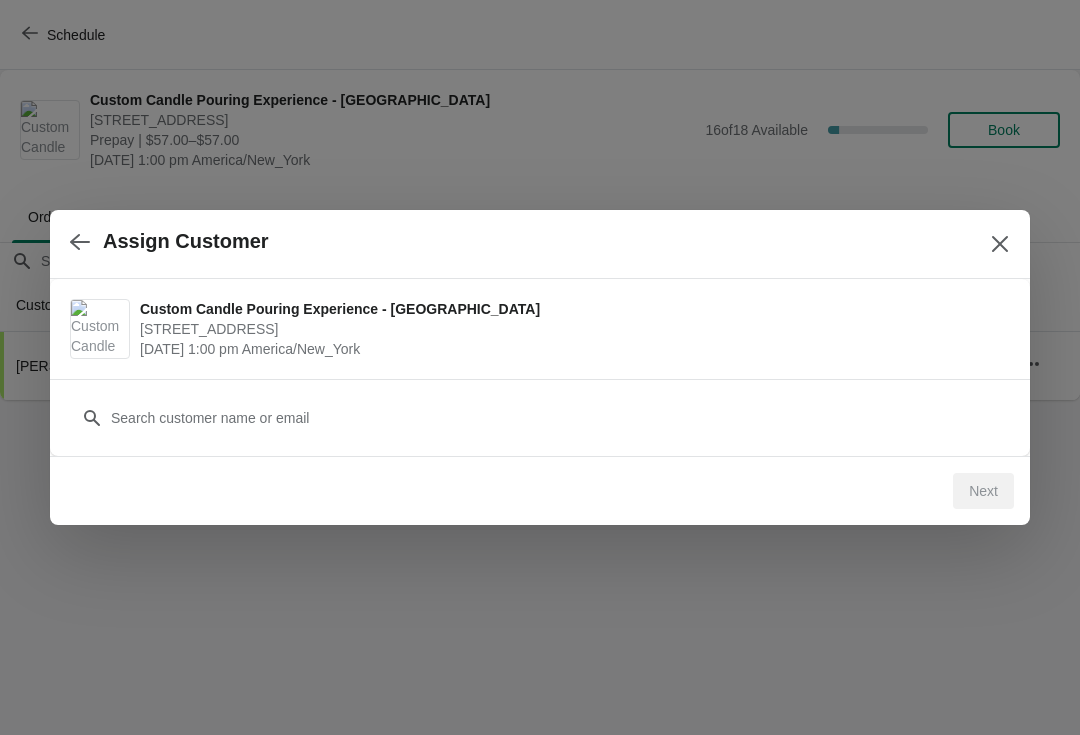 click on "Next" at bounding box center [540, 490] 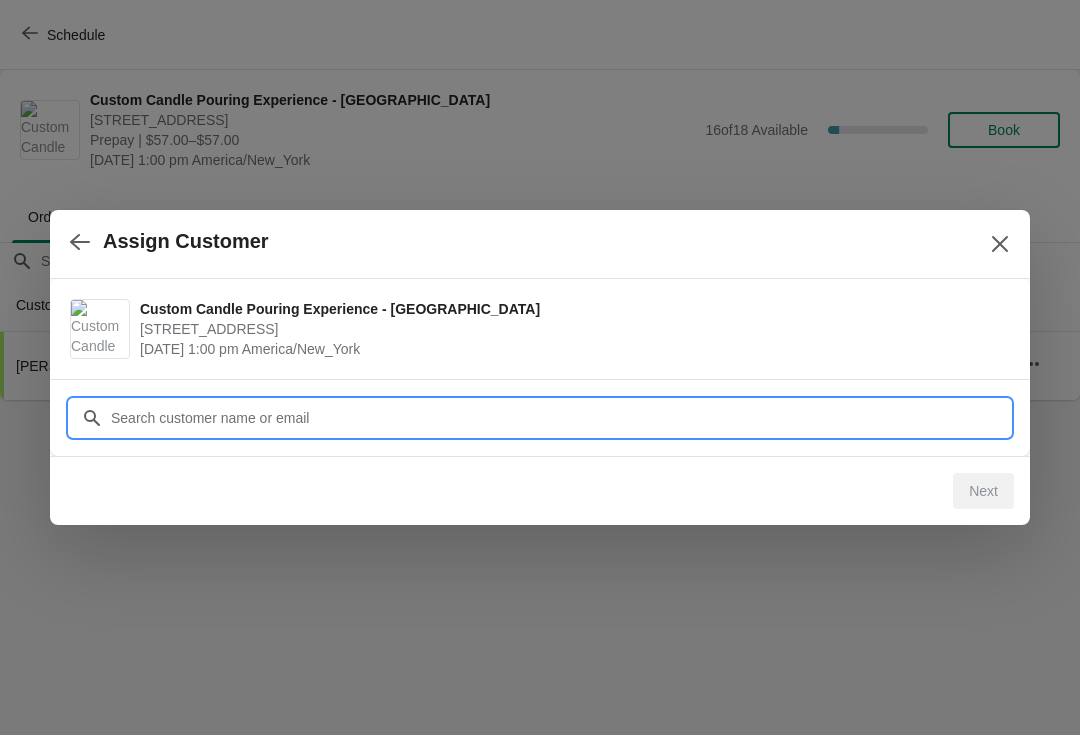 click on "Customer" at bounding box center (560, 418) 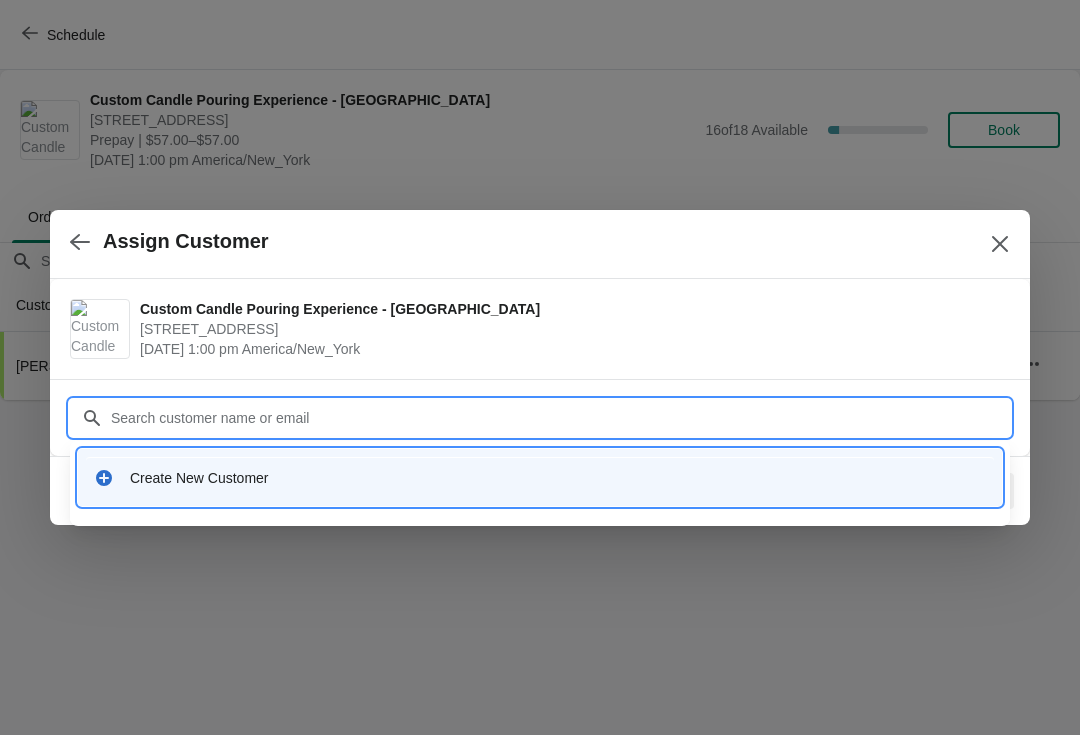 click on "Create New Customer" at bounding box center (540, 477) 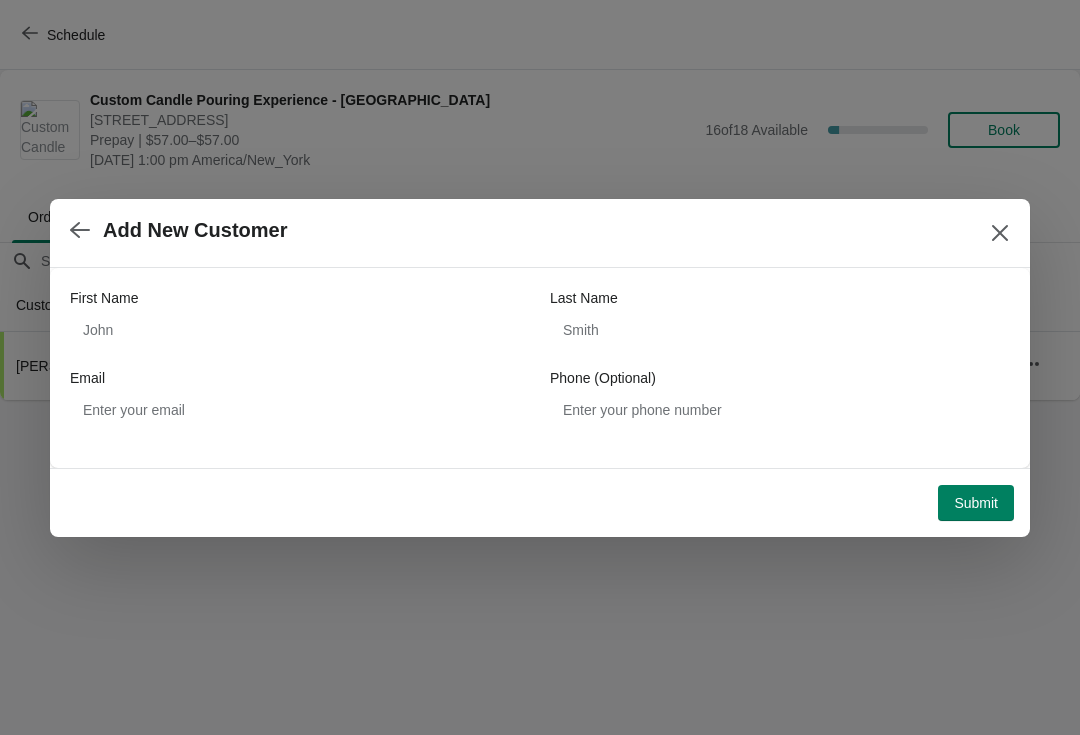 click on "First Name" at bounding box center [300, 298] 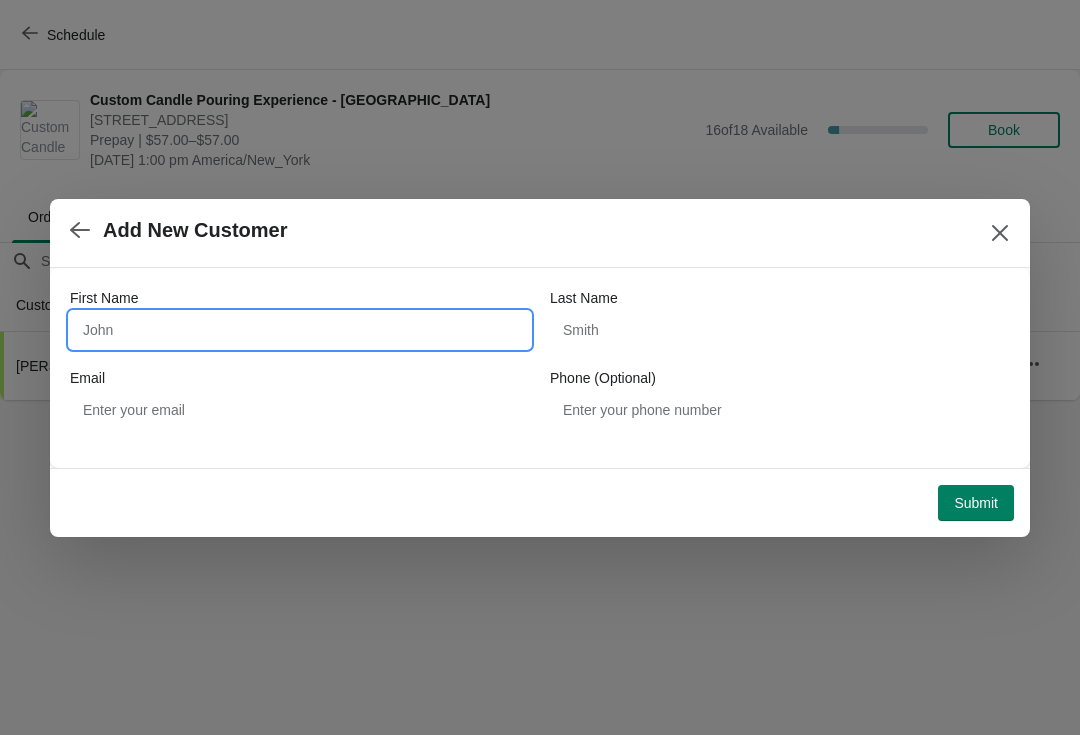 click on "First Name" at bounding box center [300, 330] 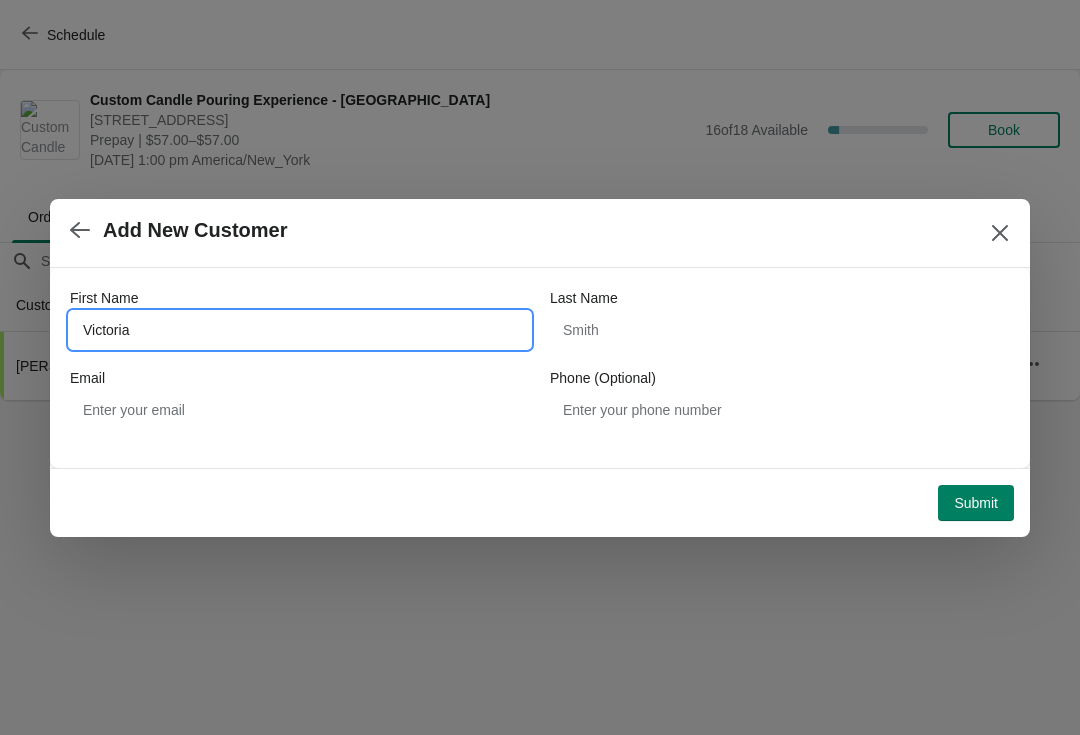 type on "Victoria" 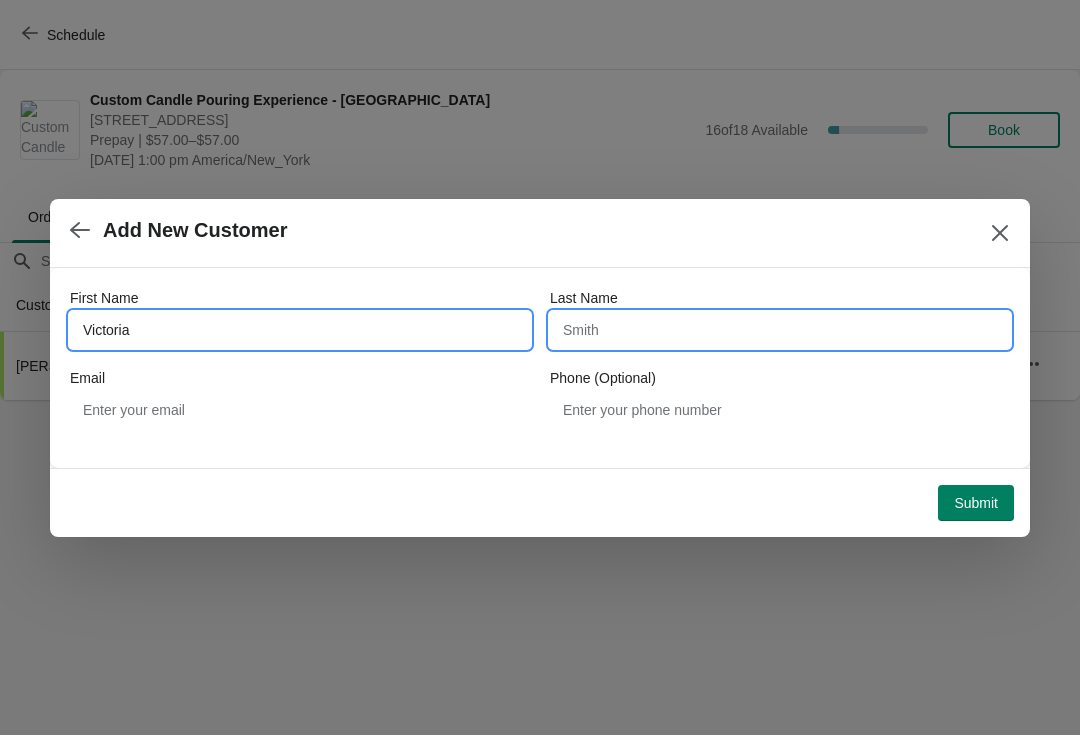click on "Last Name" at bounding box center (780, 330) 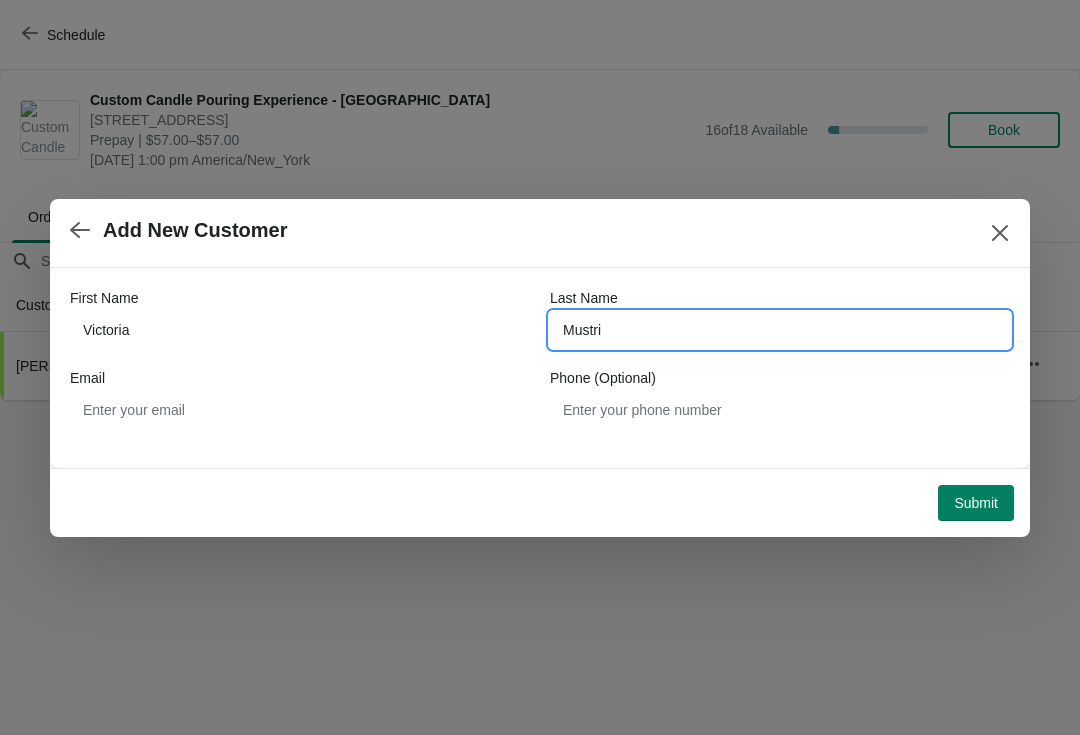 type on "Mustri" 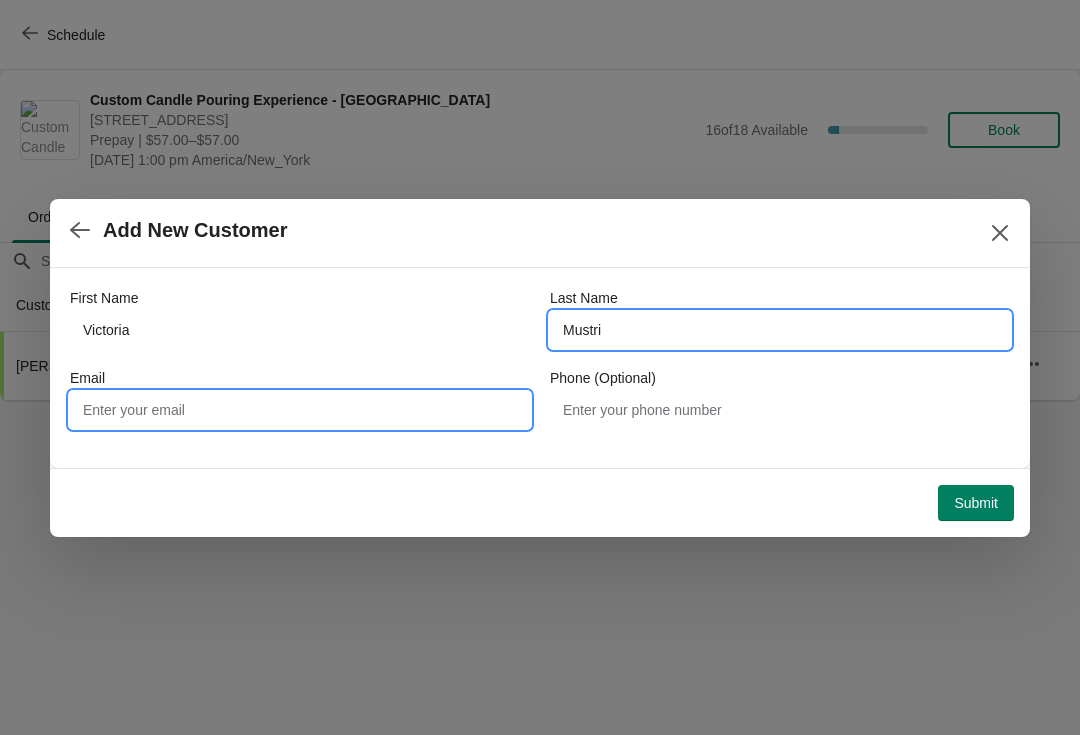 click on "Email" at bounding box center [300, 410] 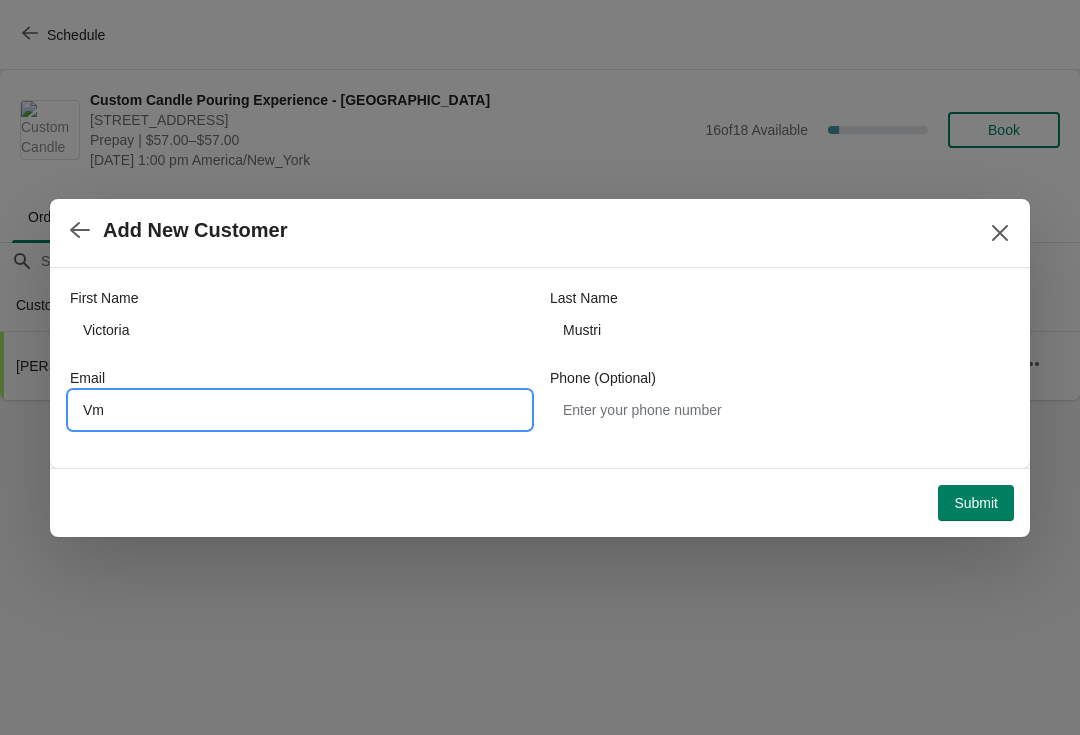 type on "V" 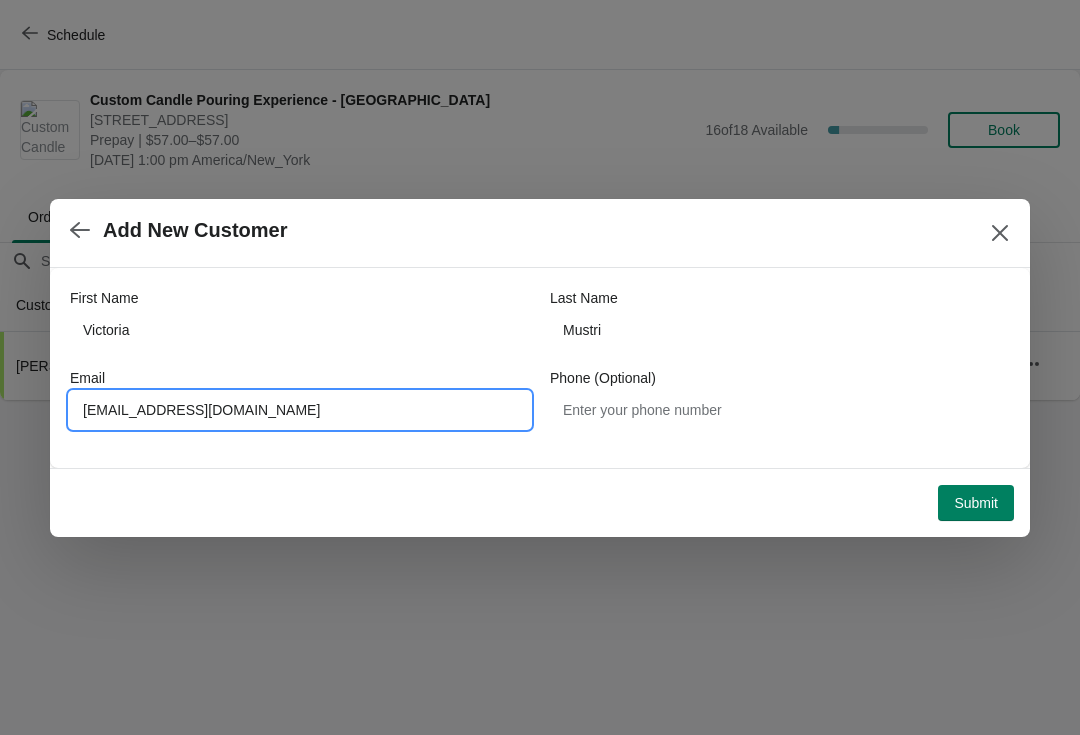type on "[EMAIL_ADDRESS][DOMAIN_NAME]" 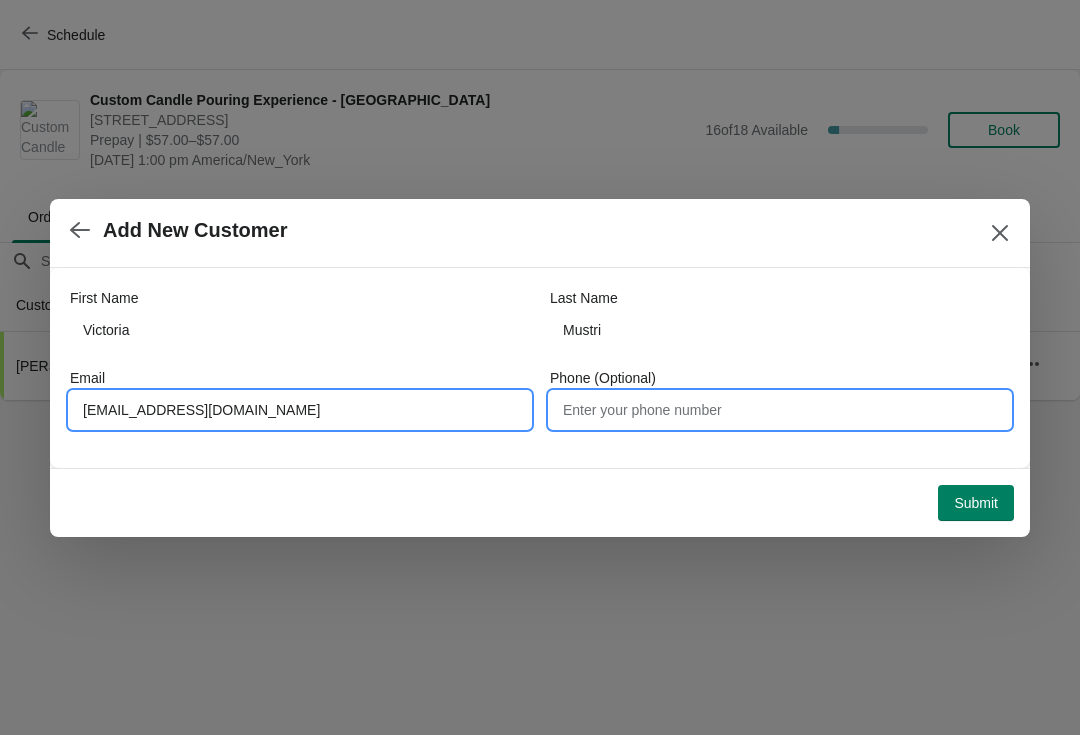 click on "Phone (Optional)" at bounding box center [780, 410] 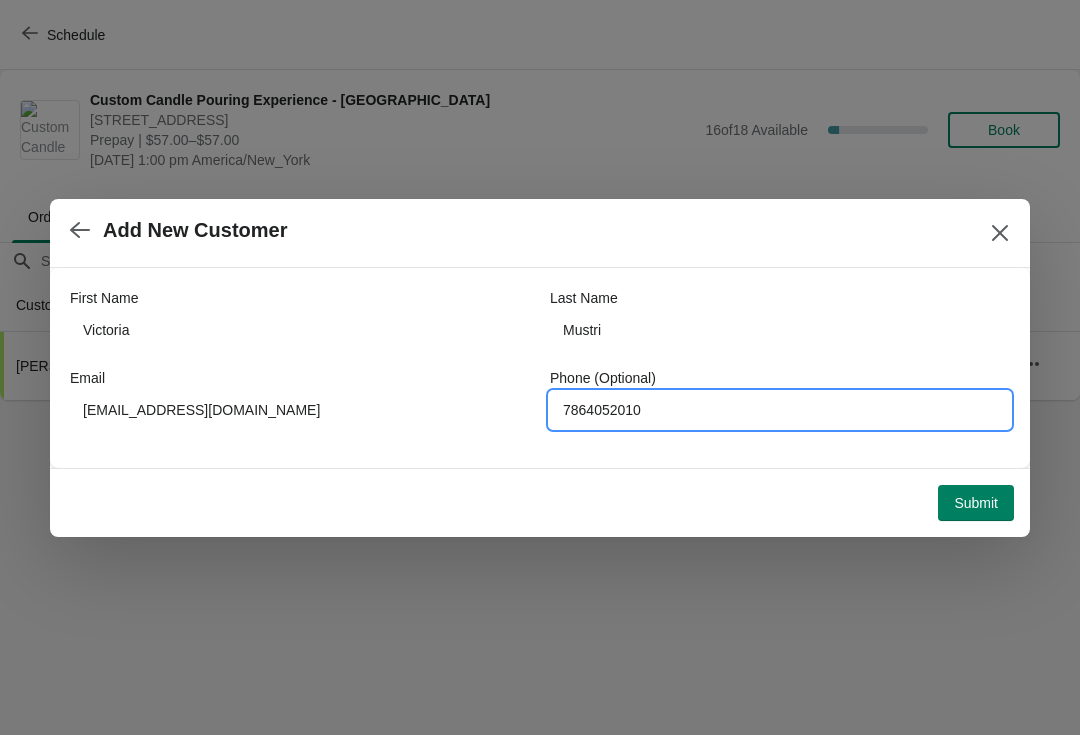 type on "7864052010" 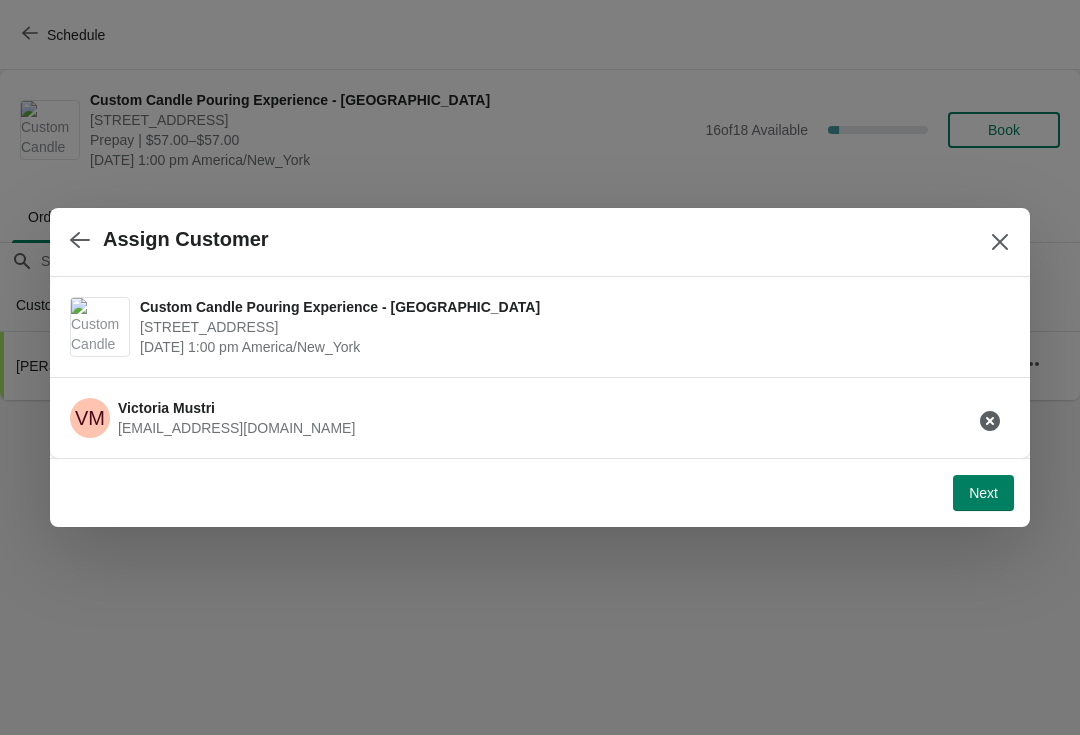 click on "Next" at bounding box center (983, 493) 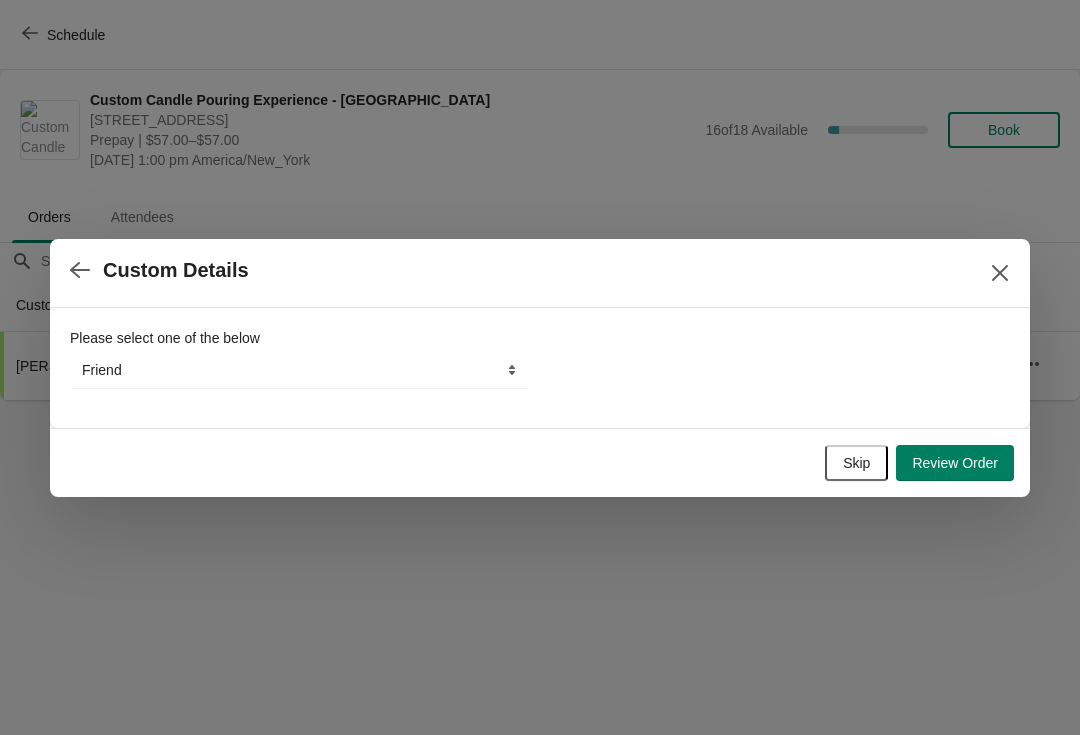 click at bounding box center (80, 270) 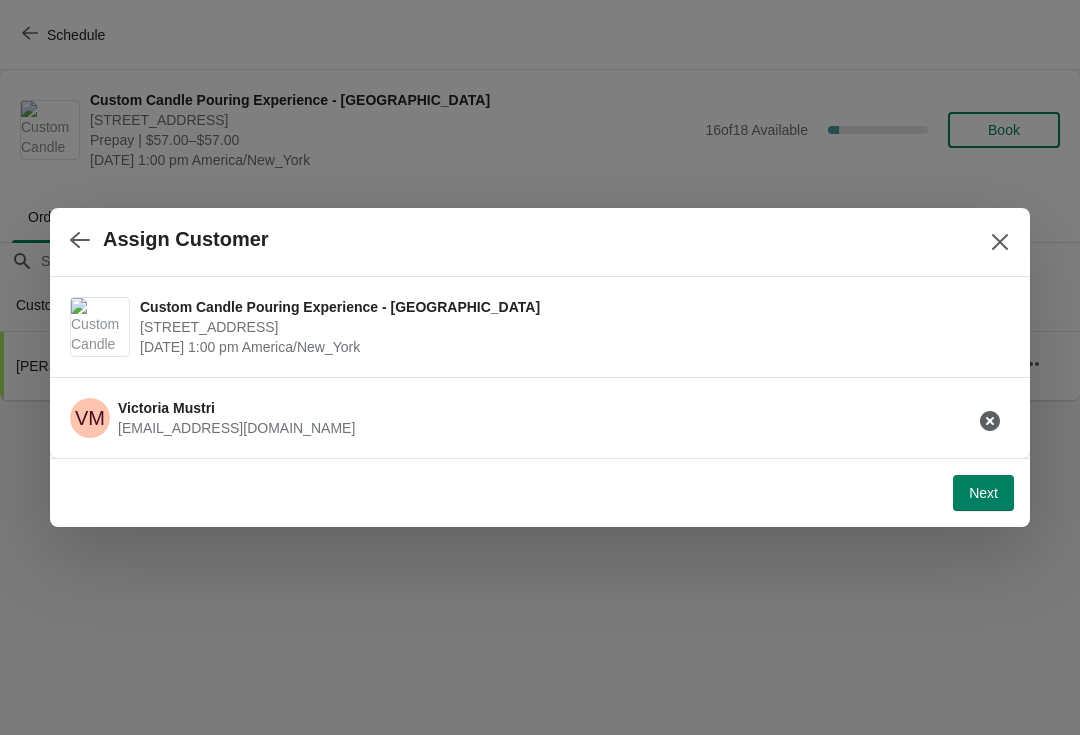 click 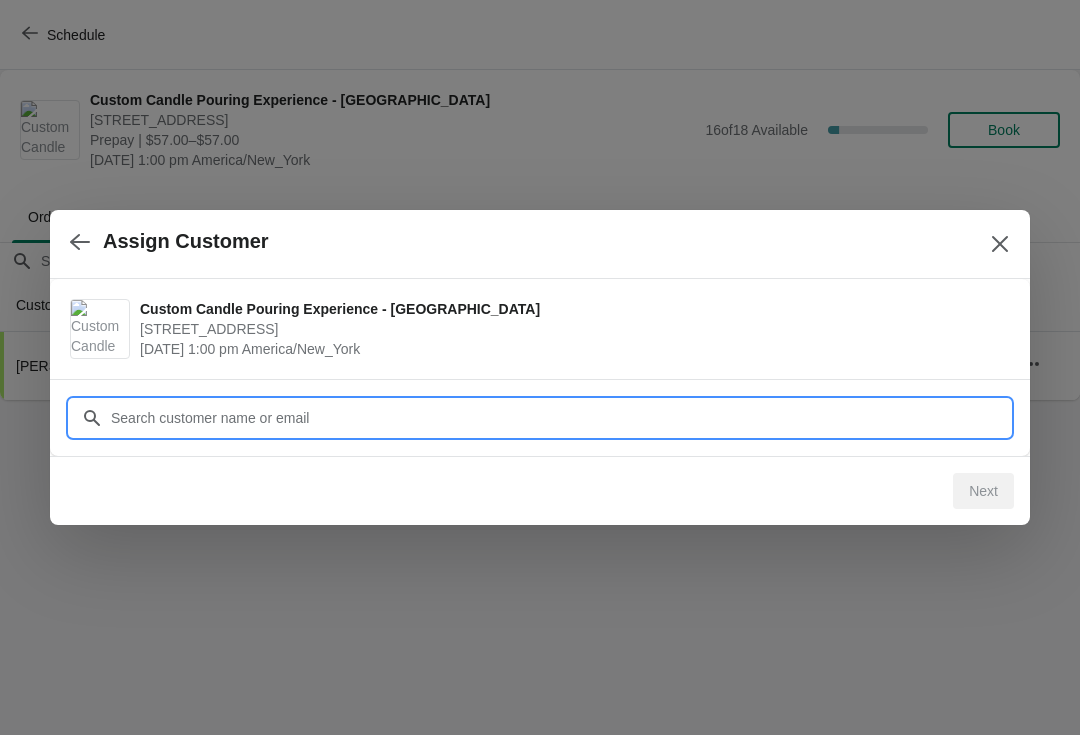 click on "Customer" at bounding box center [560, 418] 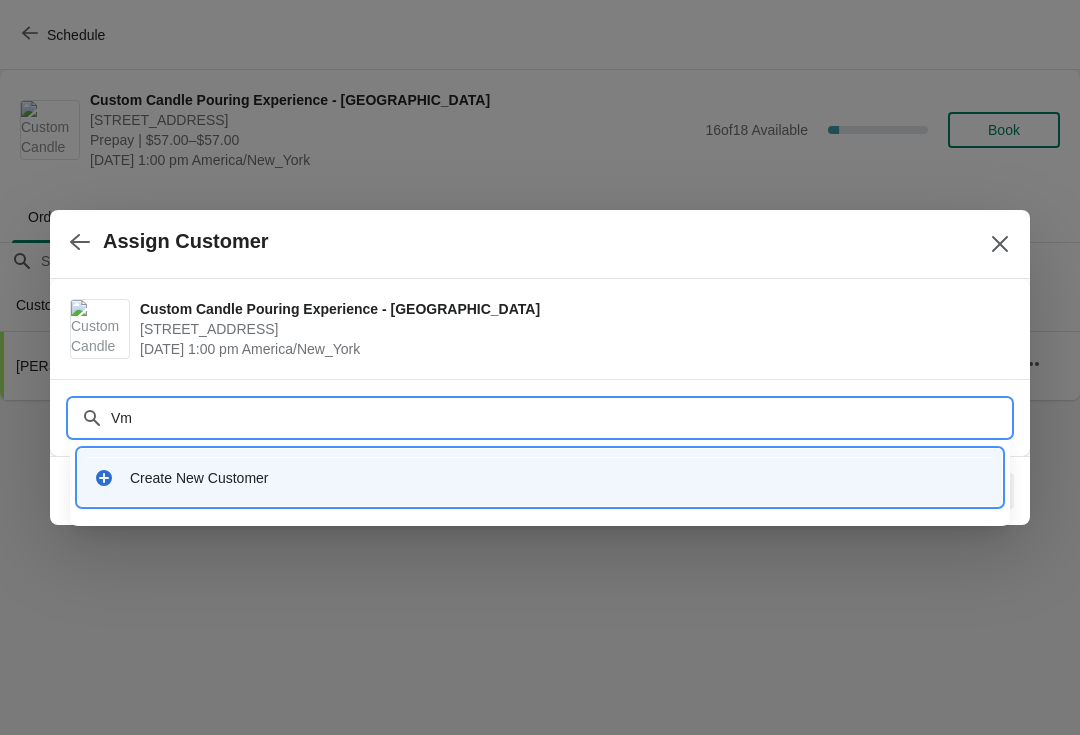 type on "V" 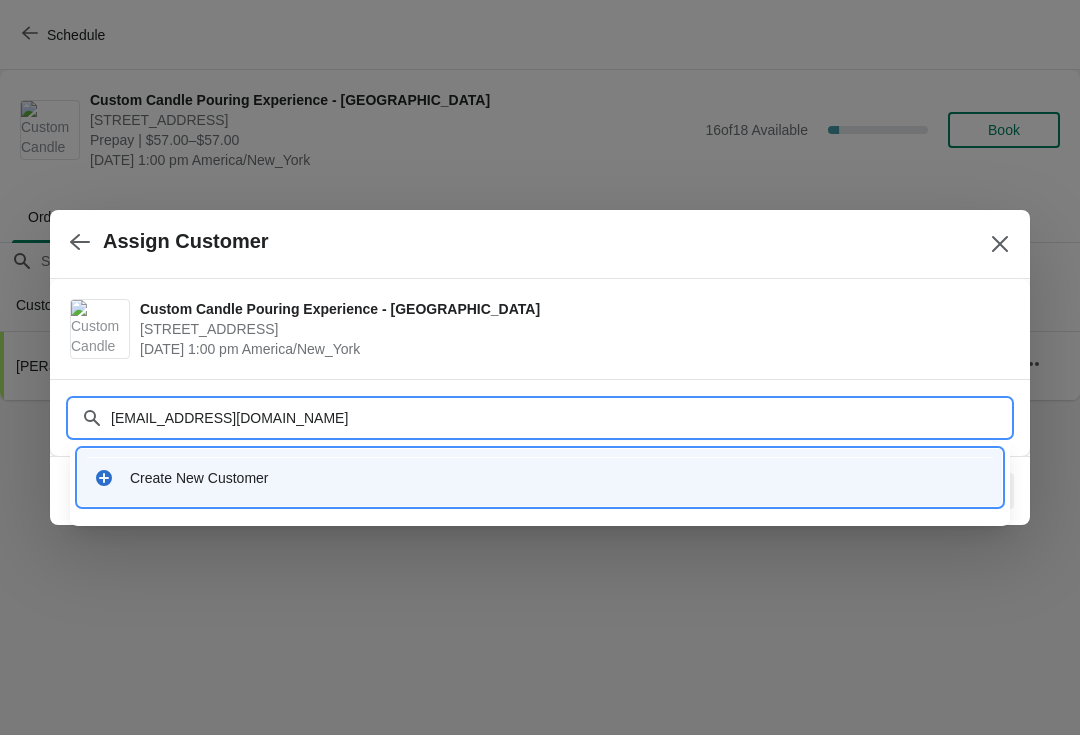 type on "[EMAIL_ADDRESS][DOMAIN_NAME]" 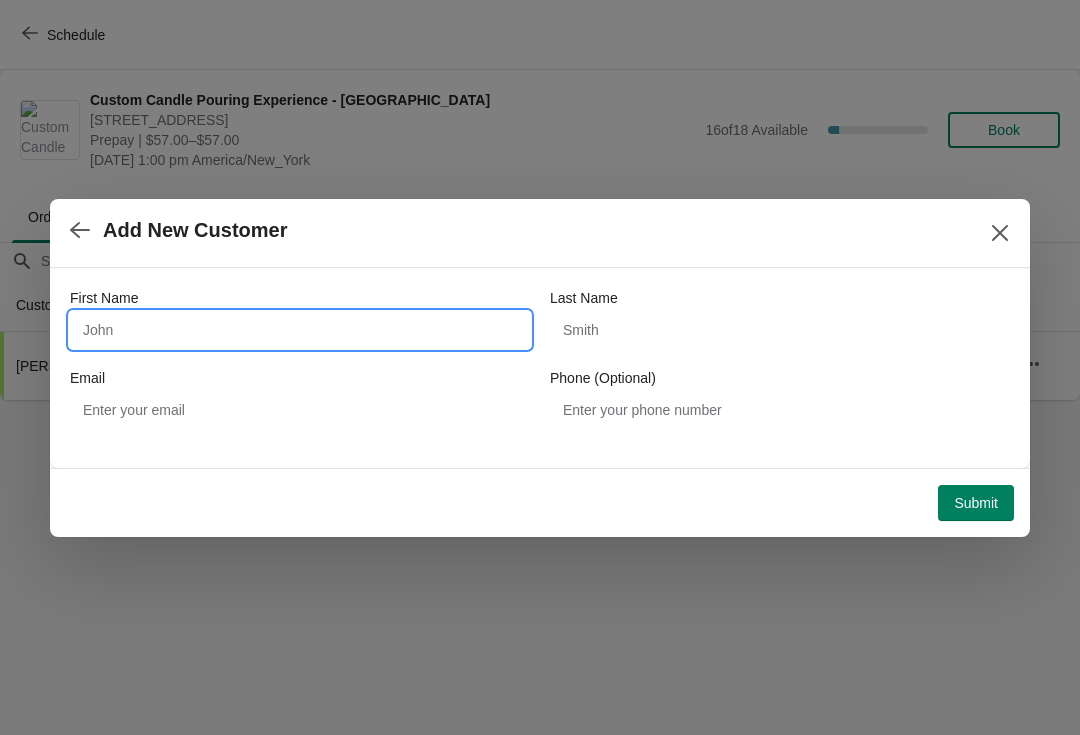 click on "First Name" at bounding box center [300, 330] 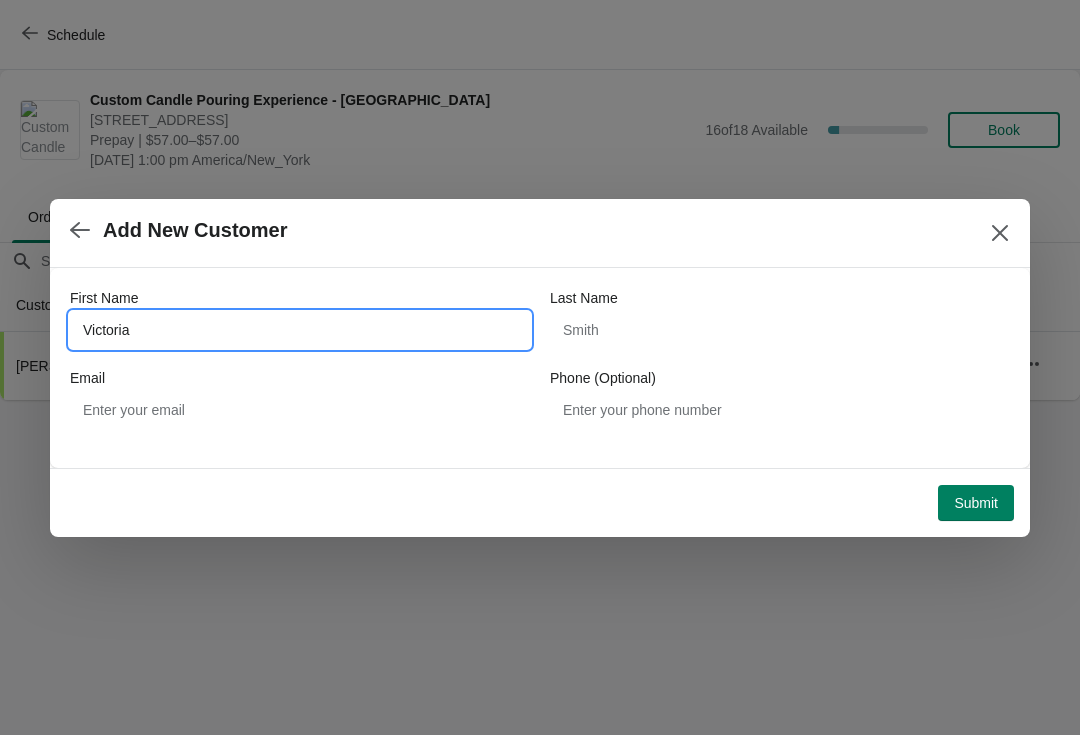 type on "Victoria" 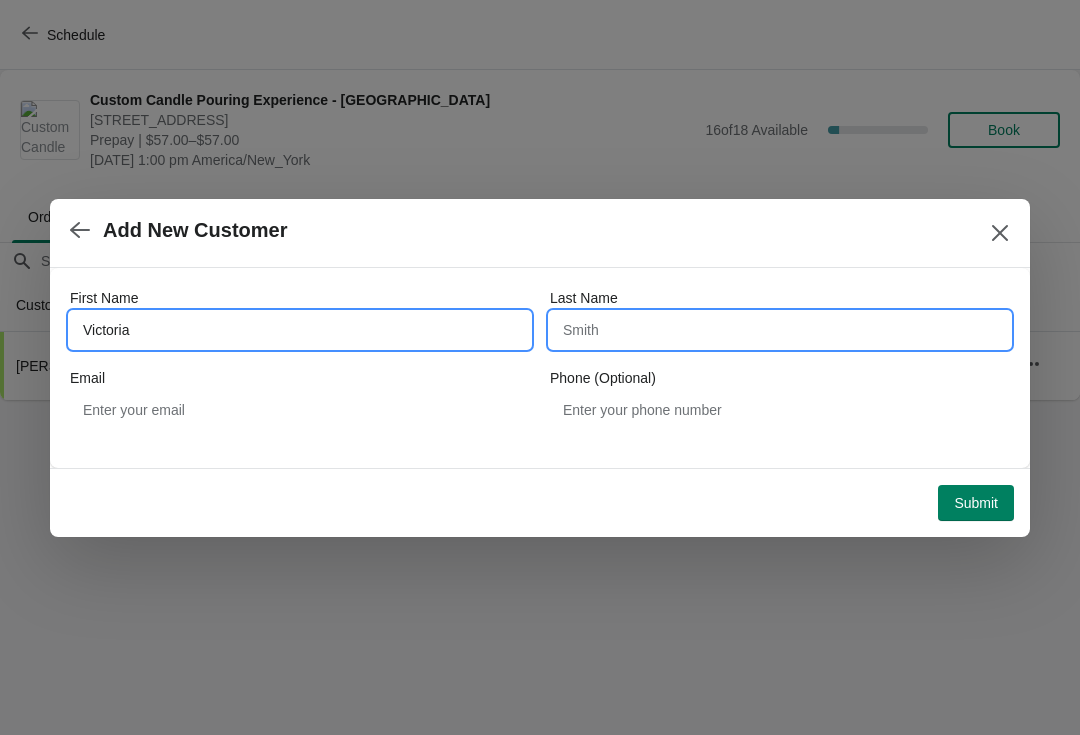 click on "Last Name" at bounding box center (780, 330) 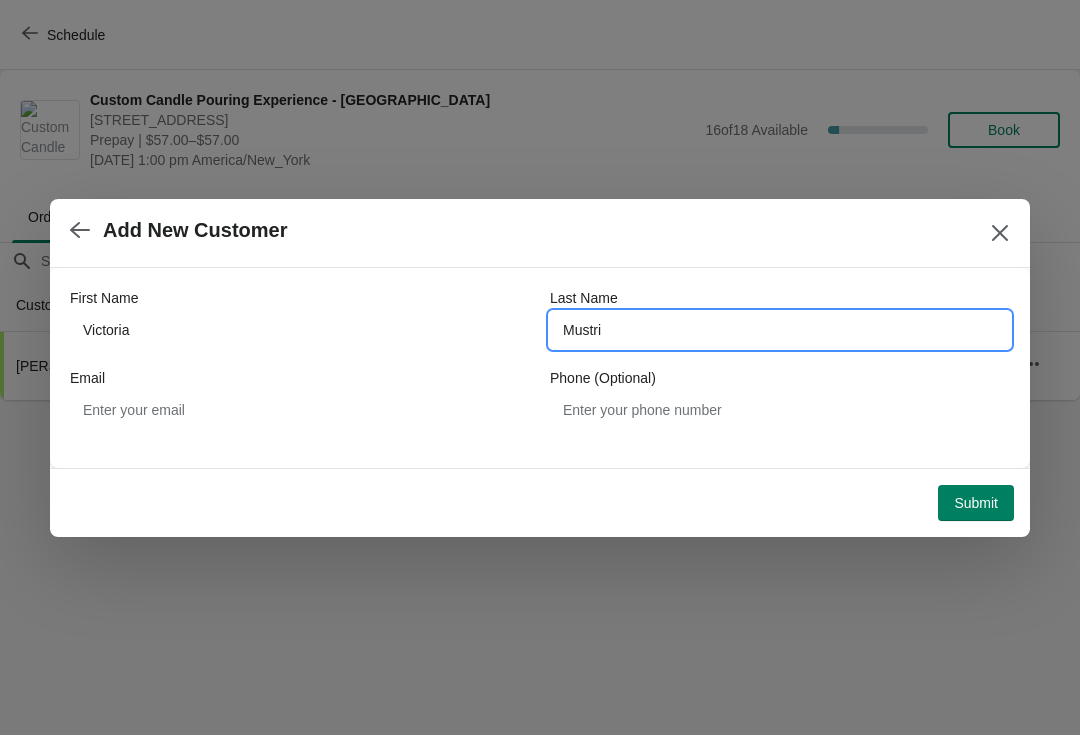 type on "Mustri" 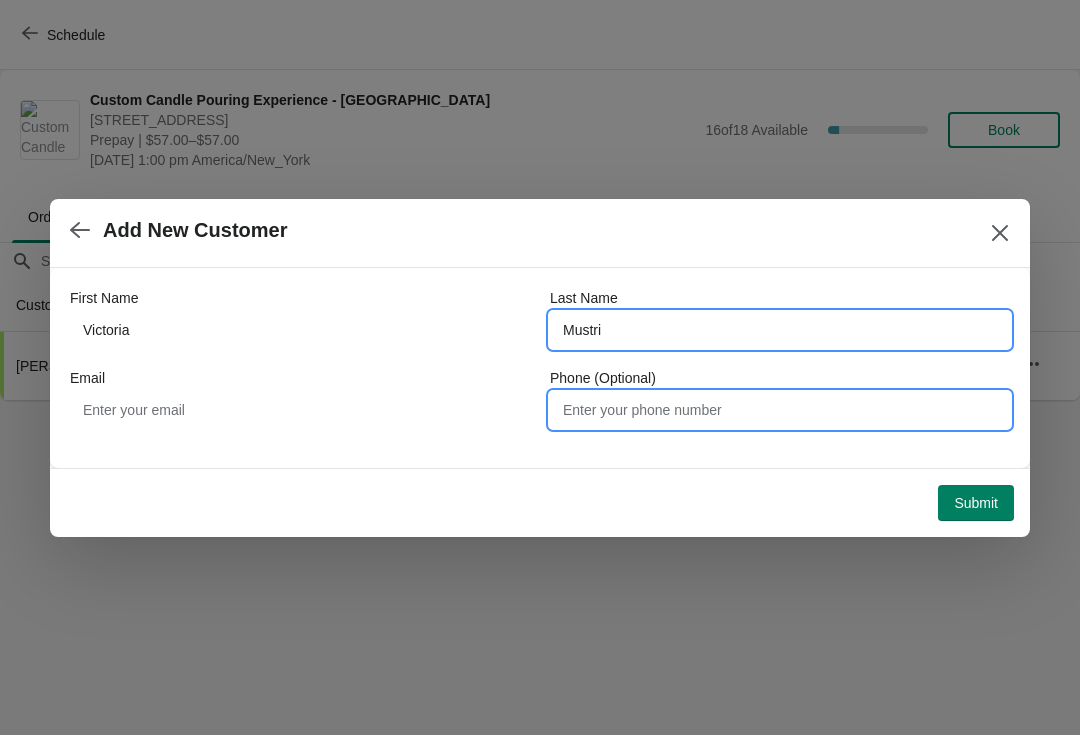click on "Phone (Optional)" at bounding box center [780, 410] 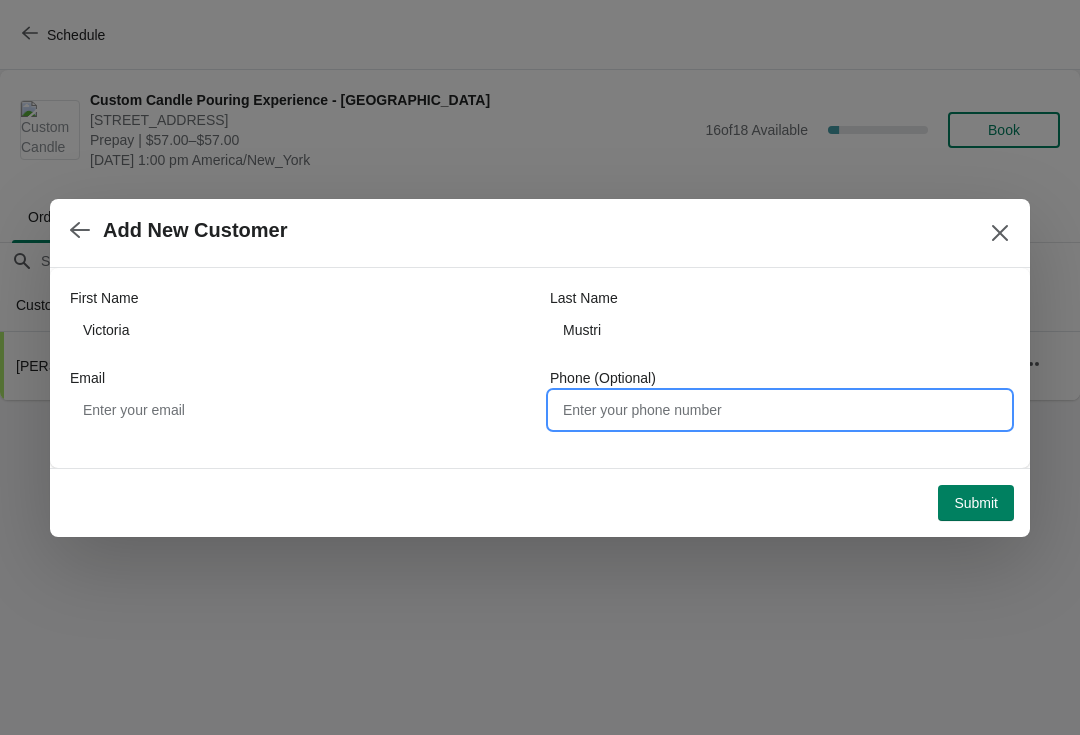 click on "First Name [PERSON_NAME] Last Name Mustri Email Phone (Optional)" at bounding box center (540, 358) 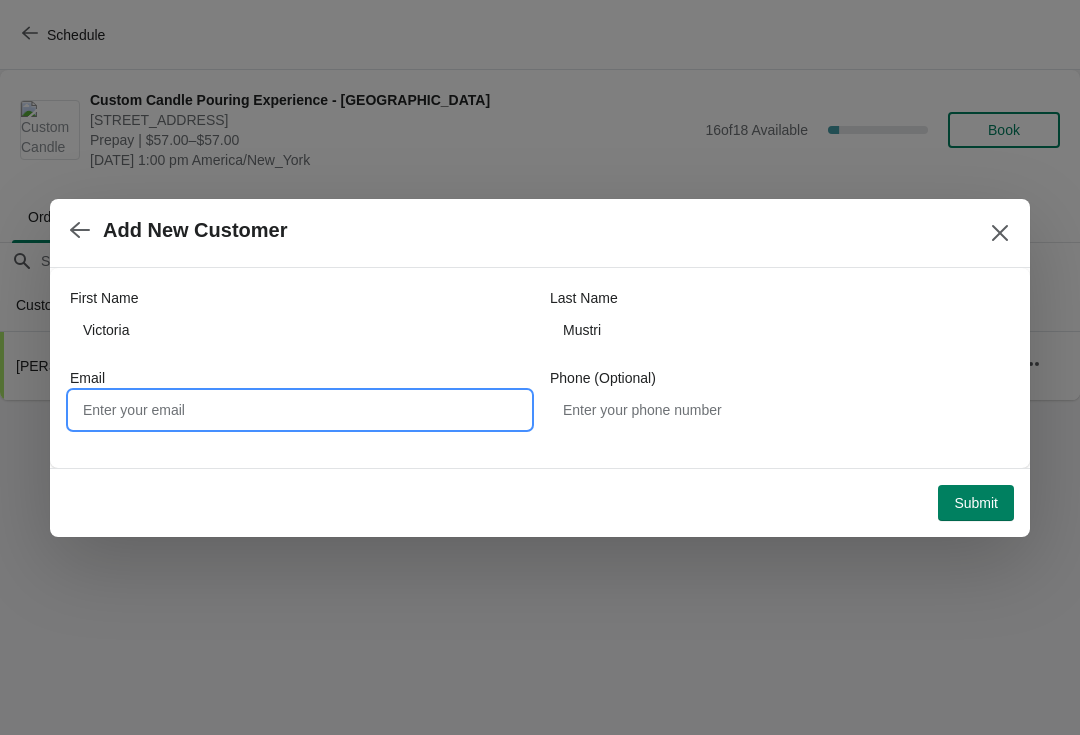 click on "Email" at bounding box center (300, 410) 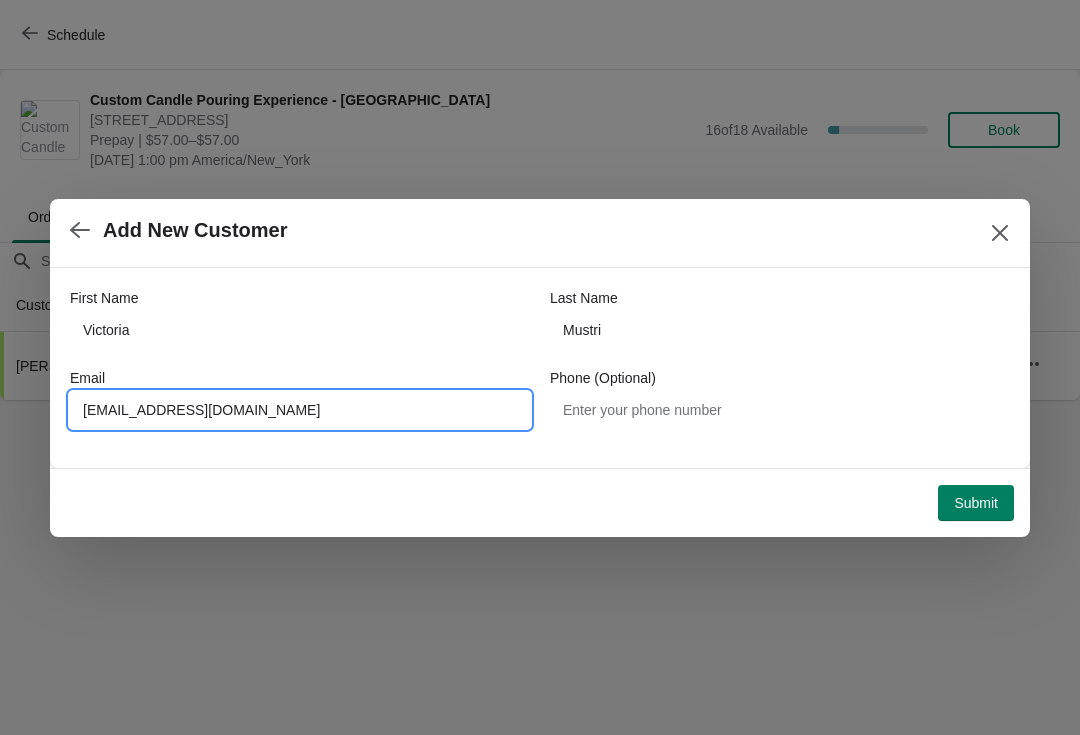 type on "[EMAIL_ADDRESS][DOMAIN_NAME]" 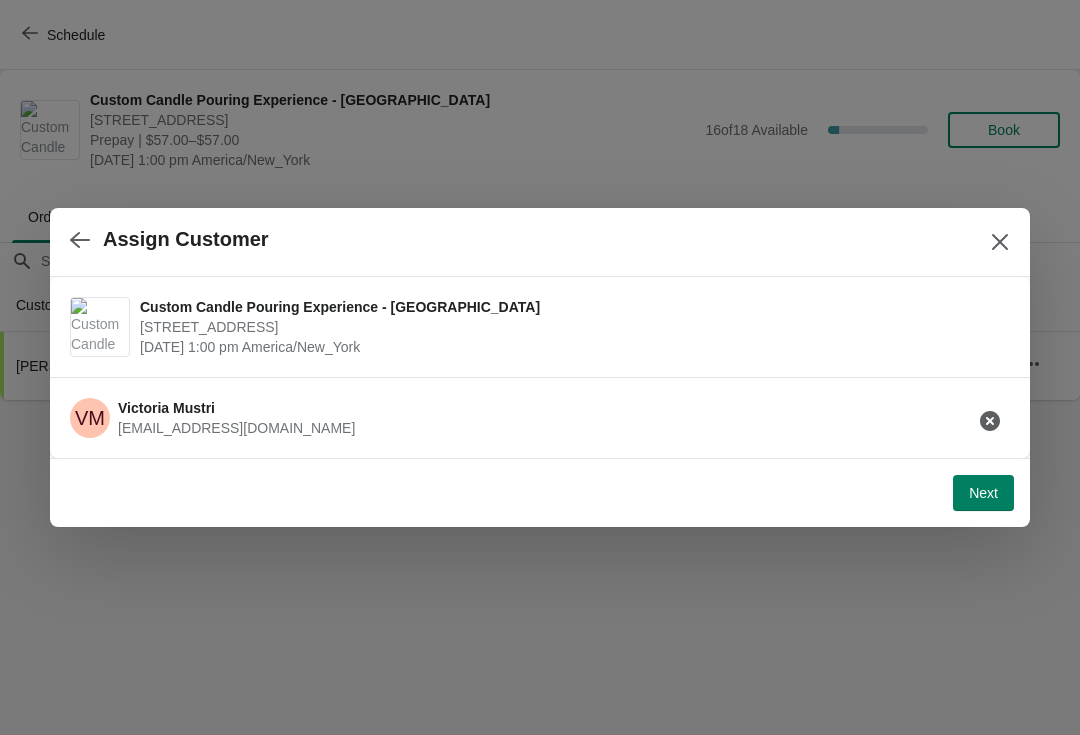 click on "Next" at bounding box center (983, 493) 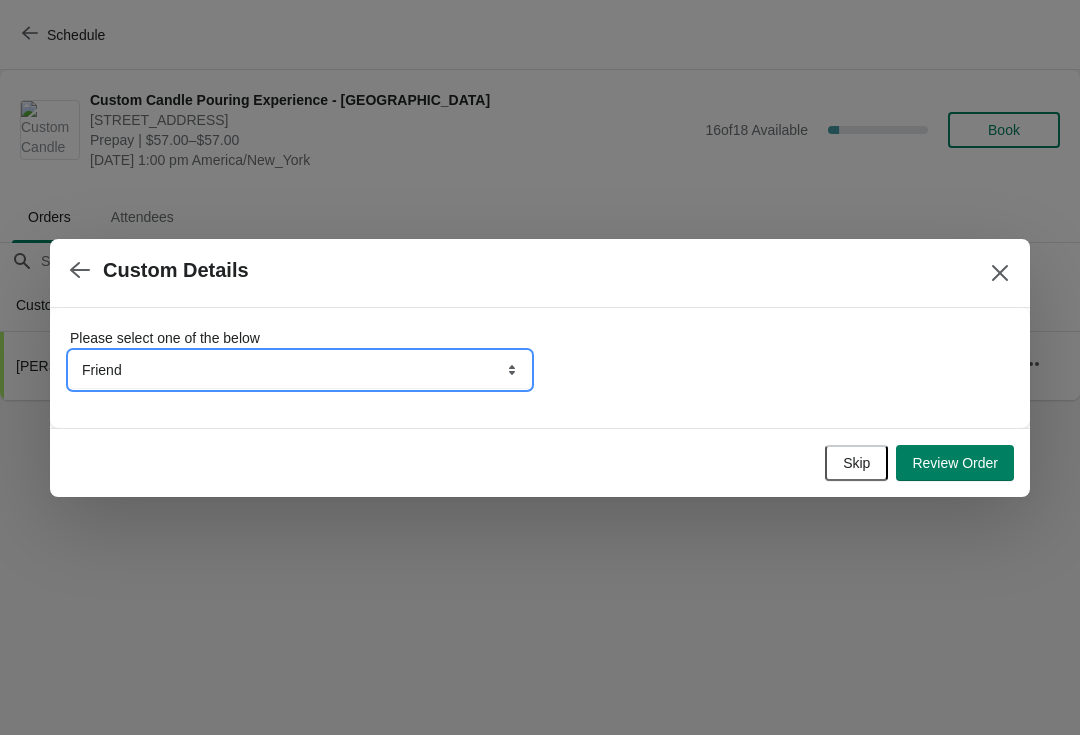 click on "Friend Instagram Google Walk-by Attended an event  Tiktok Yelp" at bounding box center (300, 370) 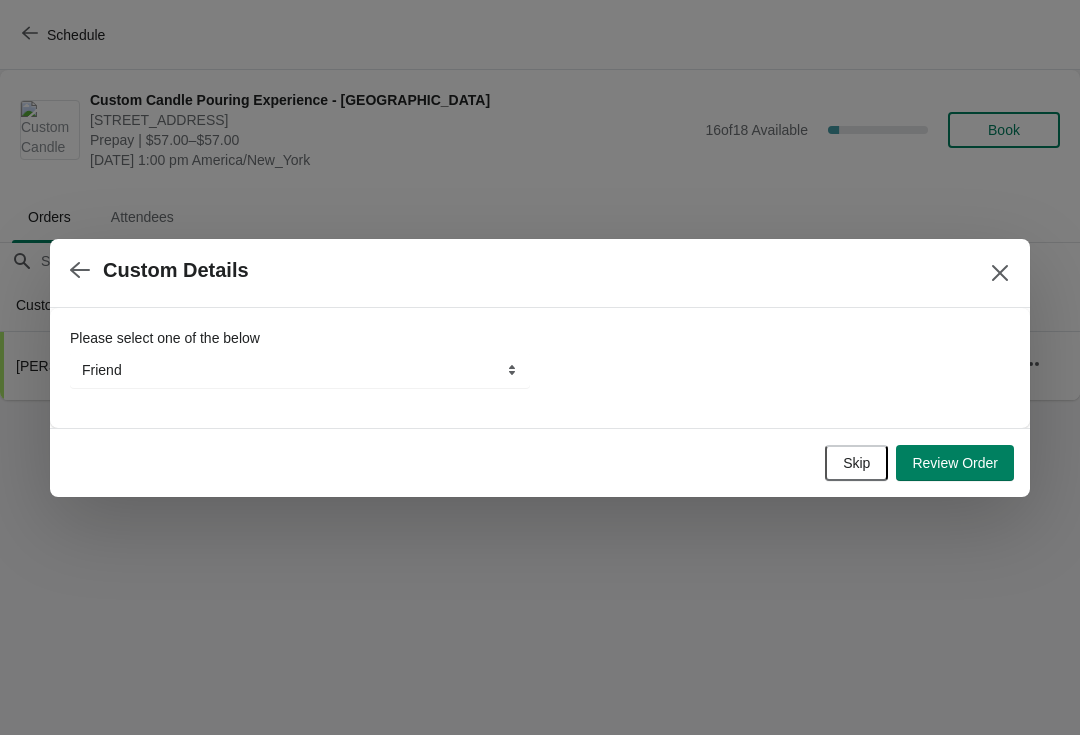 click on "Please select one of the below  Friend Instagram Google Walk-by Attended an event  Tiktok Yelp Friend" at bounding box center (540, 358) 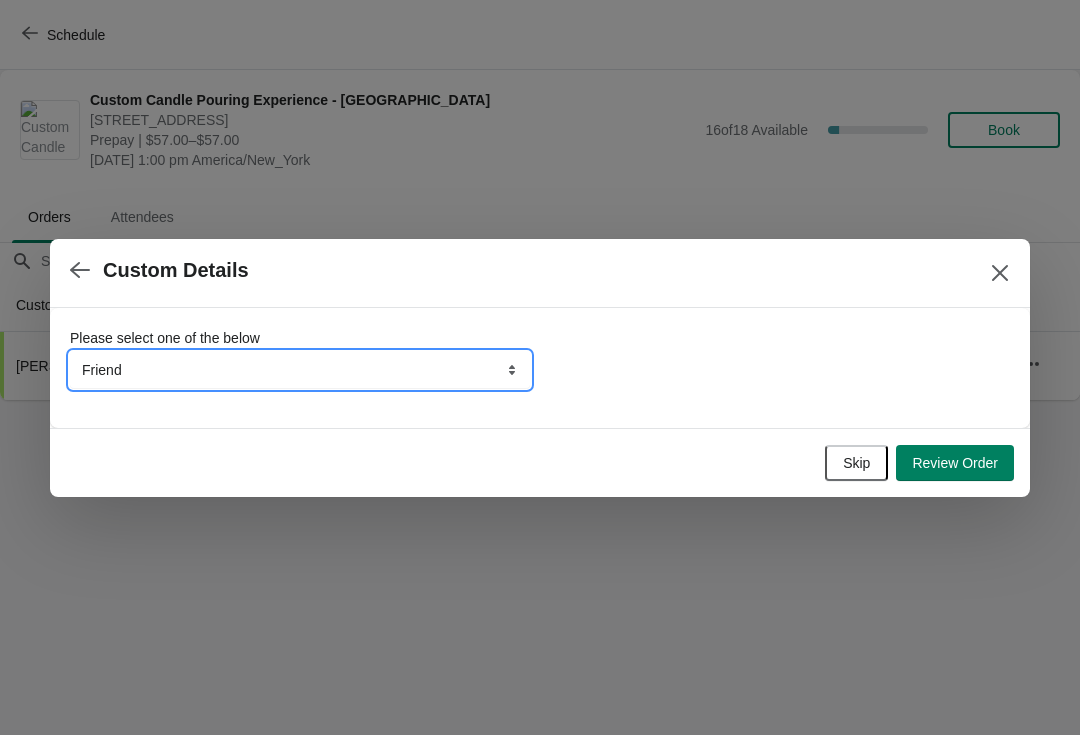 click on "Friend Instagram Google Walk-by Attended an event  Tiktok Yelp" at bounding box center (300, 370) 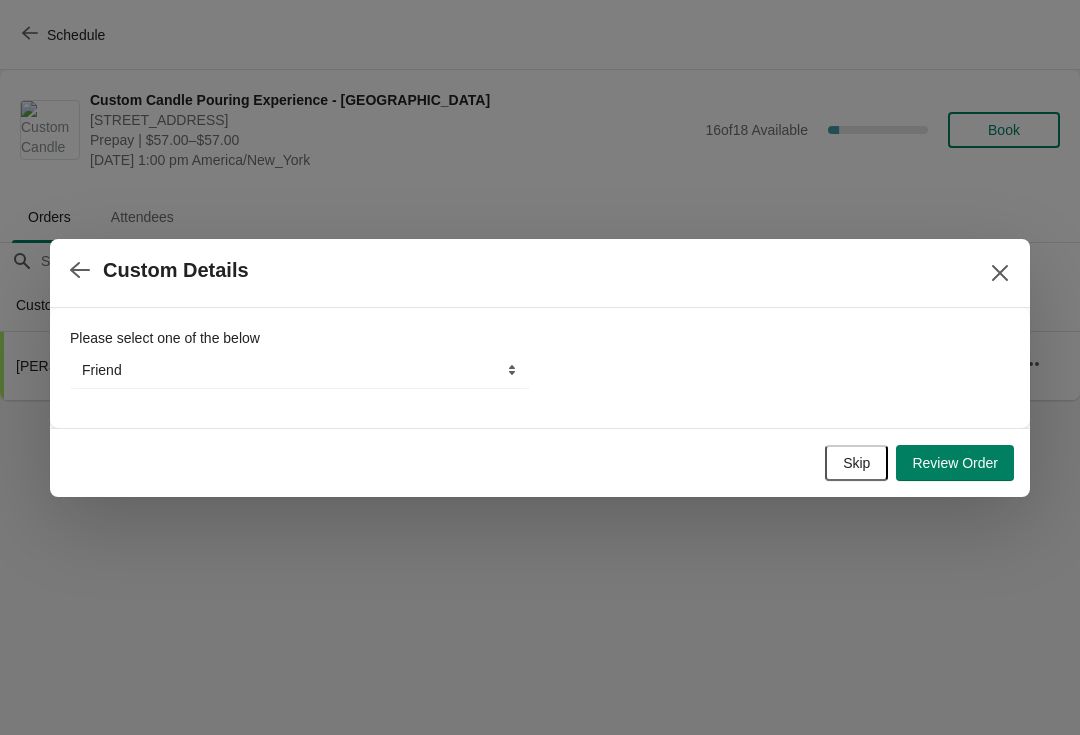 click on "Review Order" at bounding box center (955, 463) 